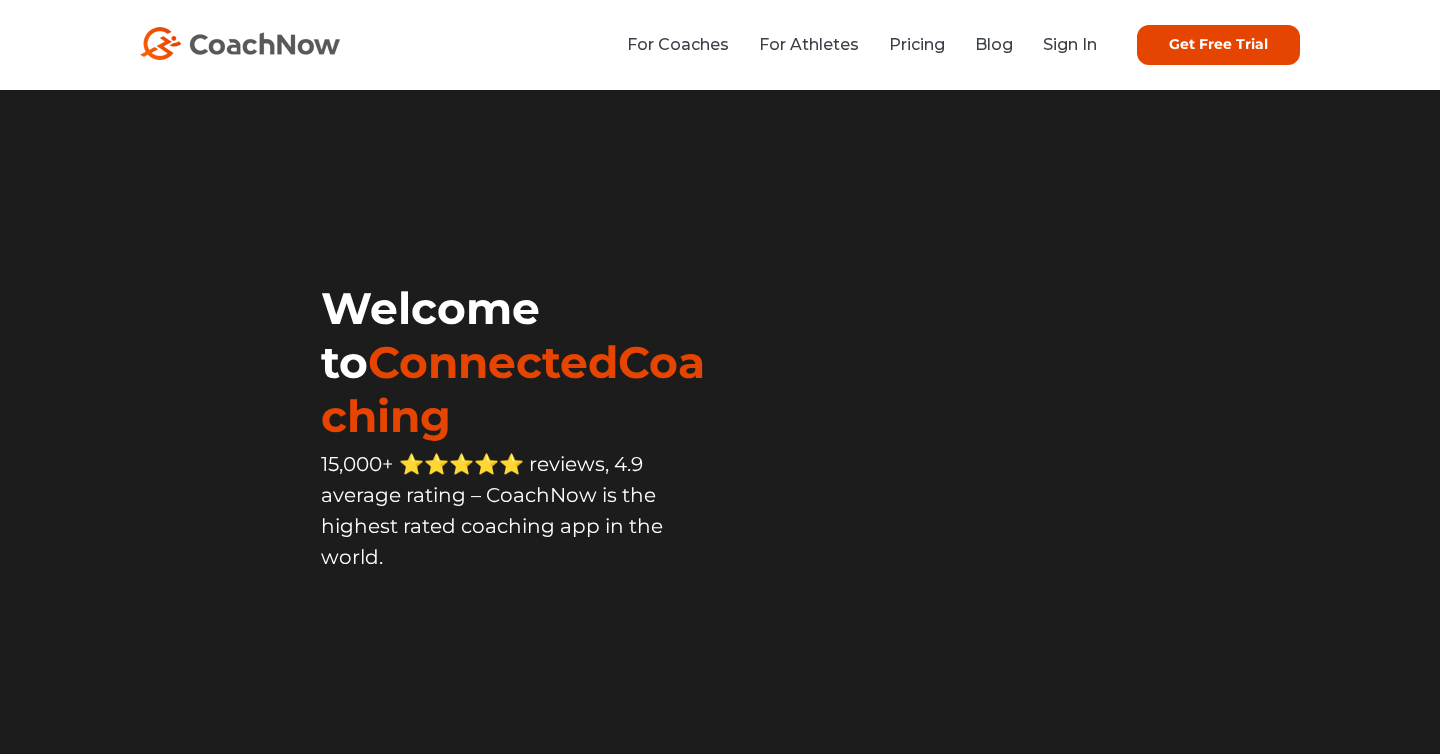 scroll, scrollTop: 0, scrollLeft: 0, axis: both 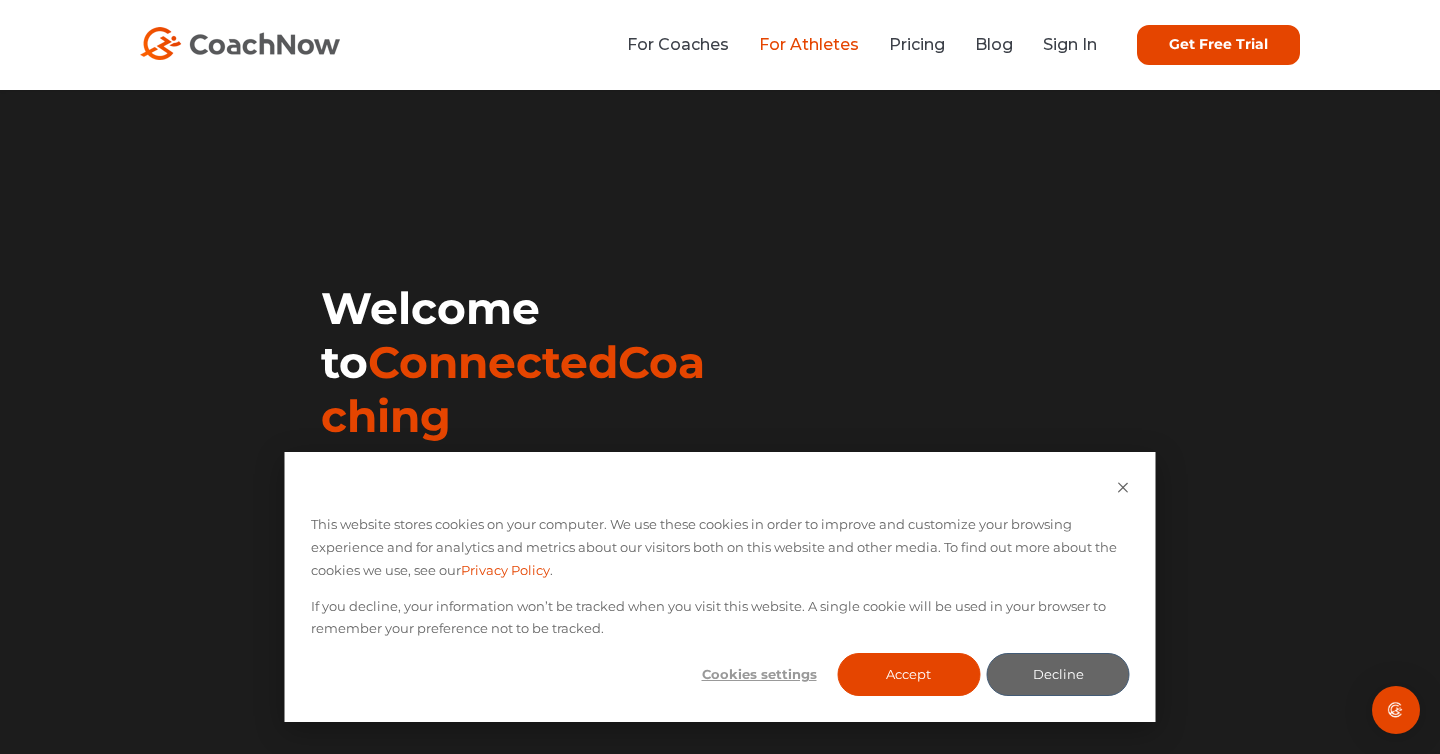 click on "For Athletes" at bounding box center [809, 44] 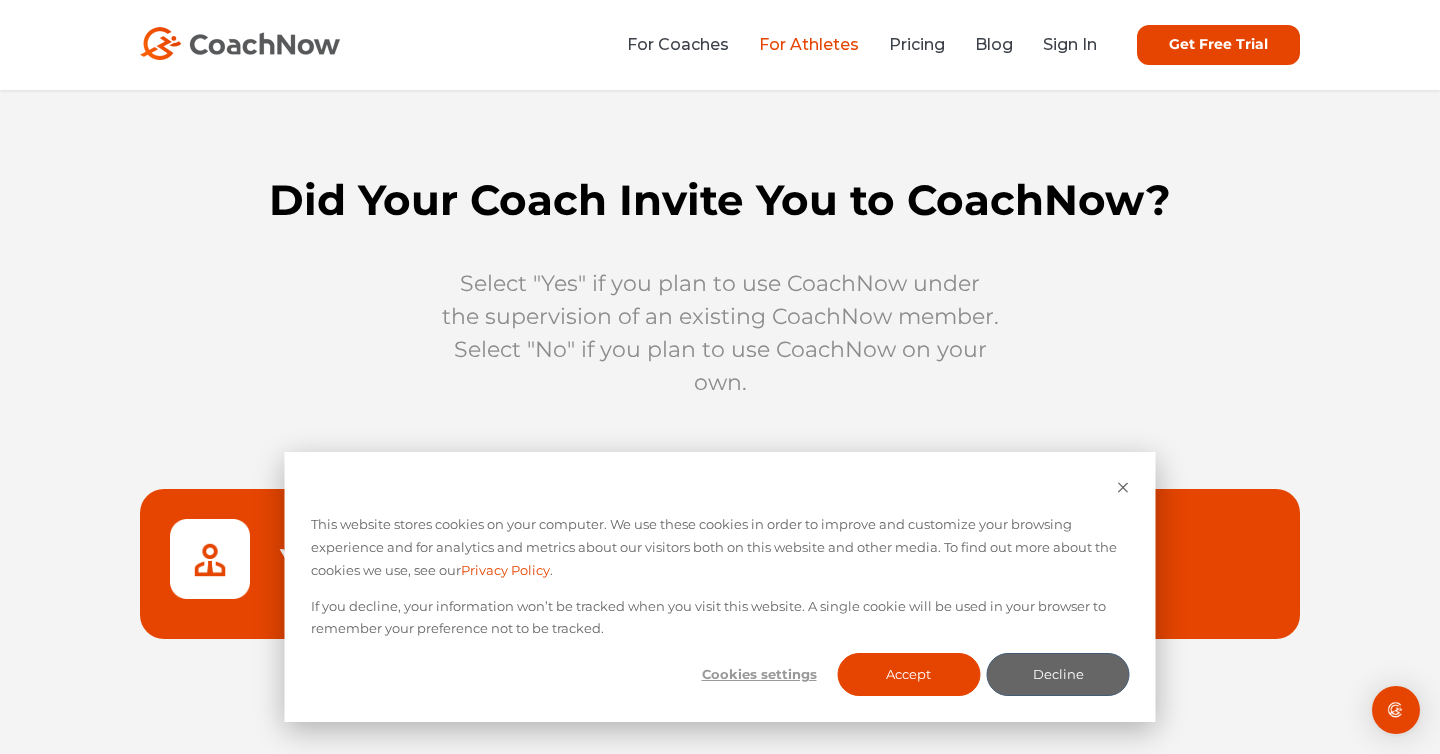 scroll, scrollTop: 0, scrollLeft: 0, axis: both 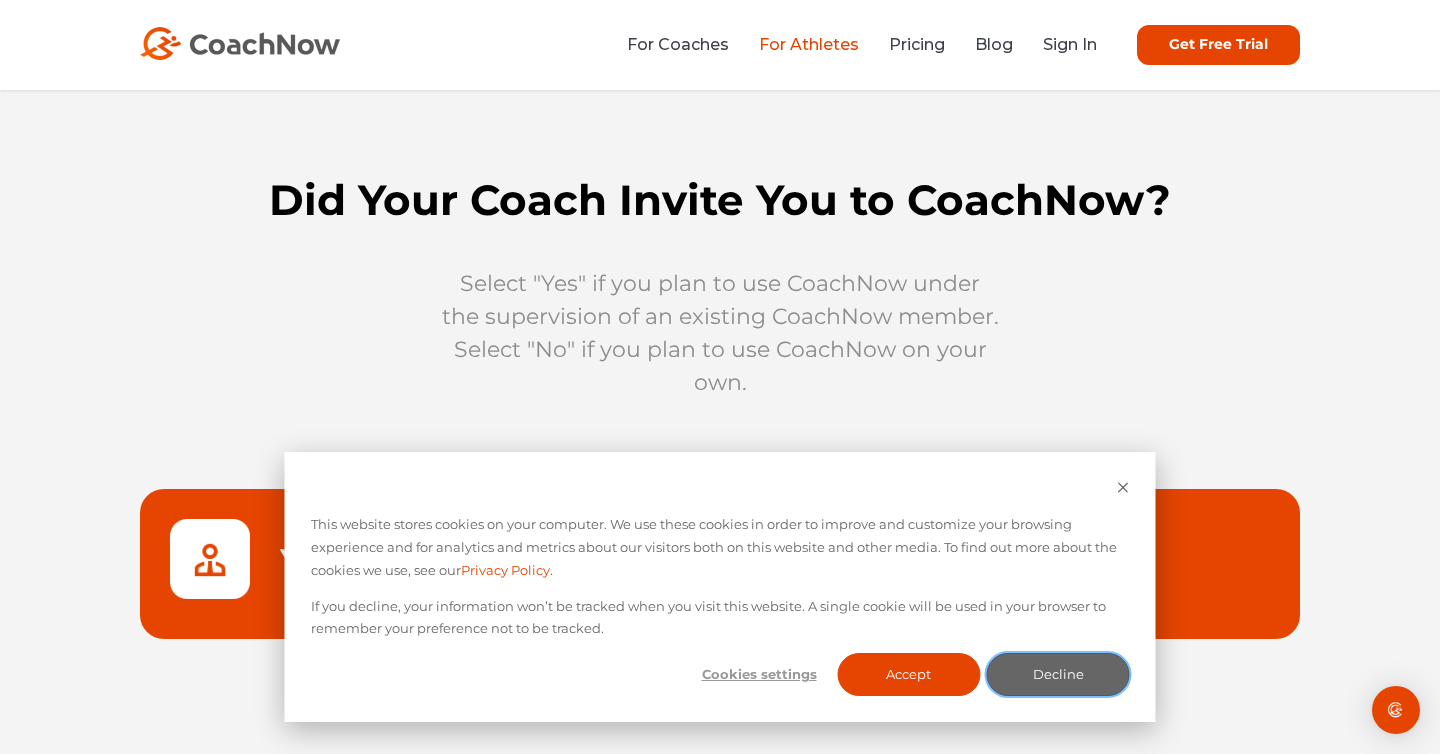 click on "Decline" at bounding box center (1058, 674) 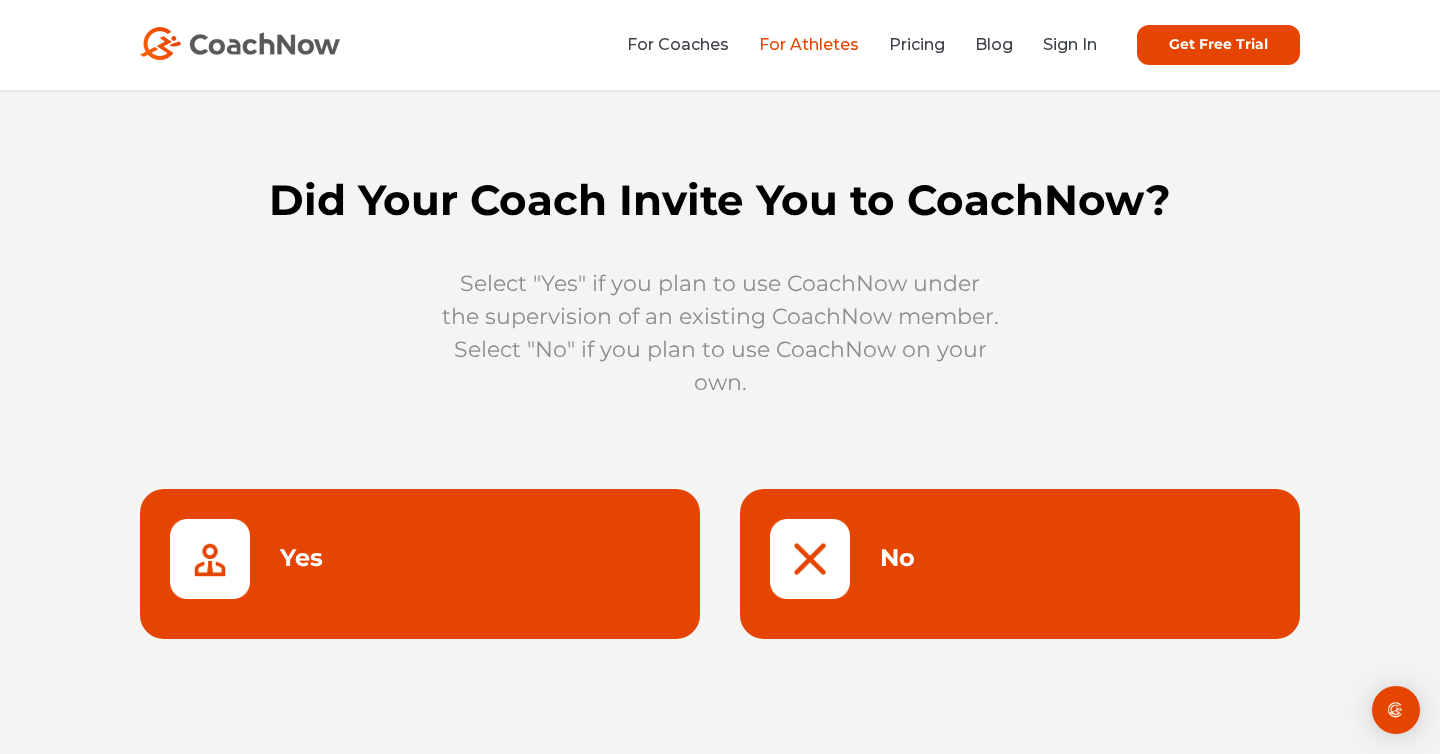 click at bounding box center [420, 564] 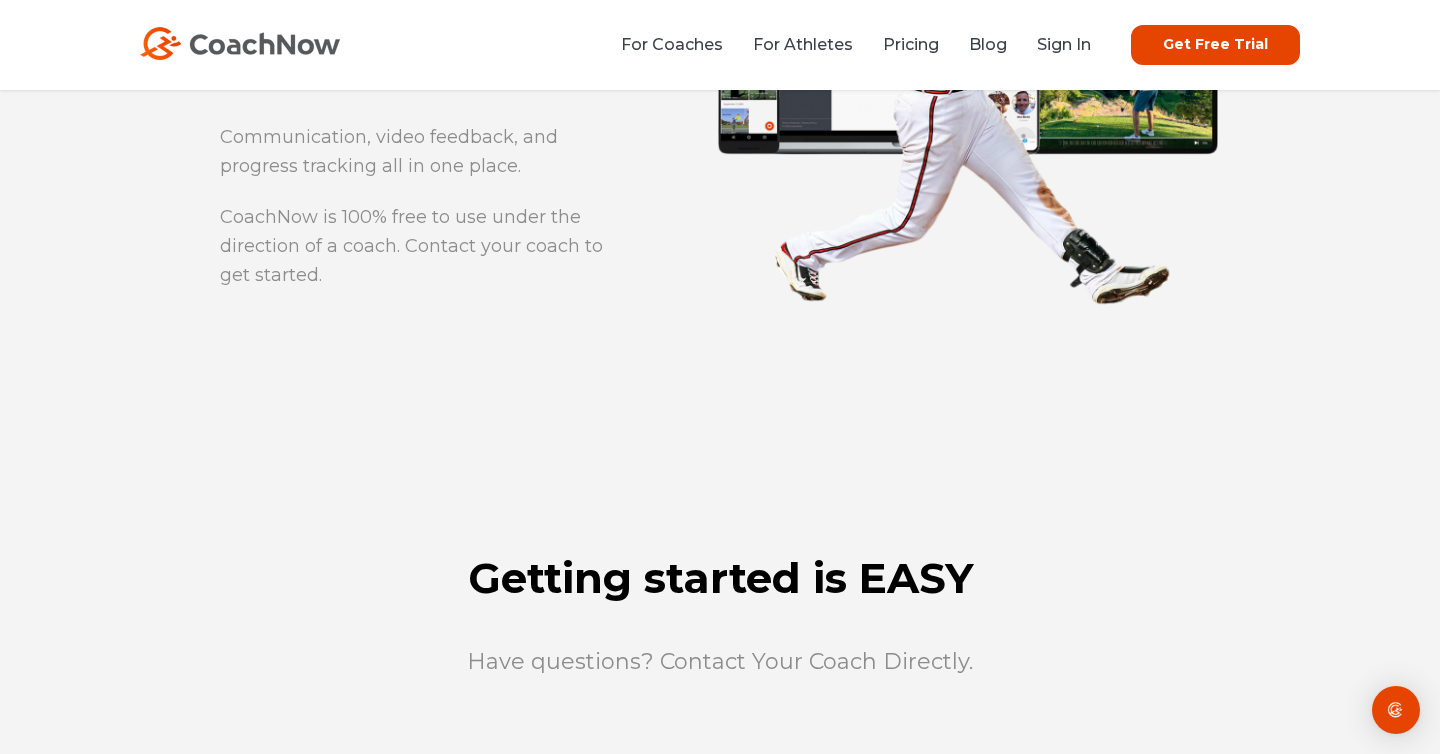 scroll, scrollTop: 342, scrollLeft: 0, axis: vertical 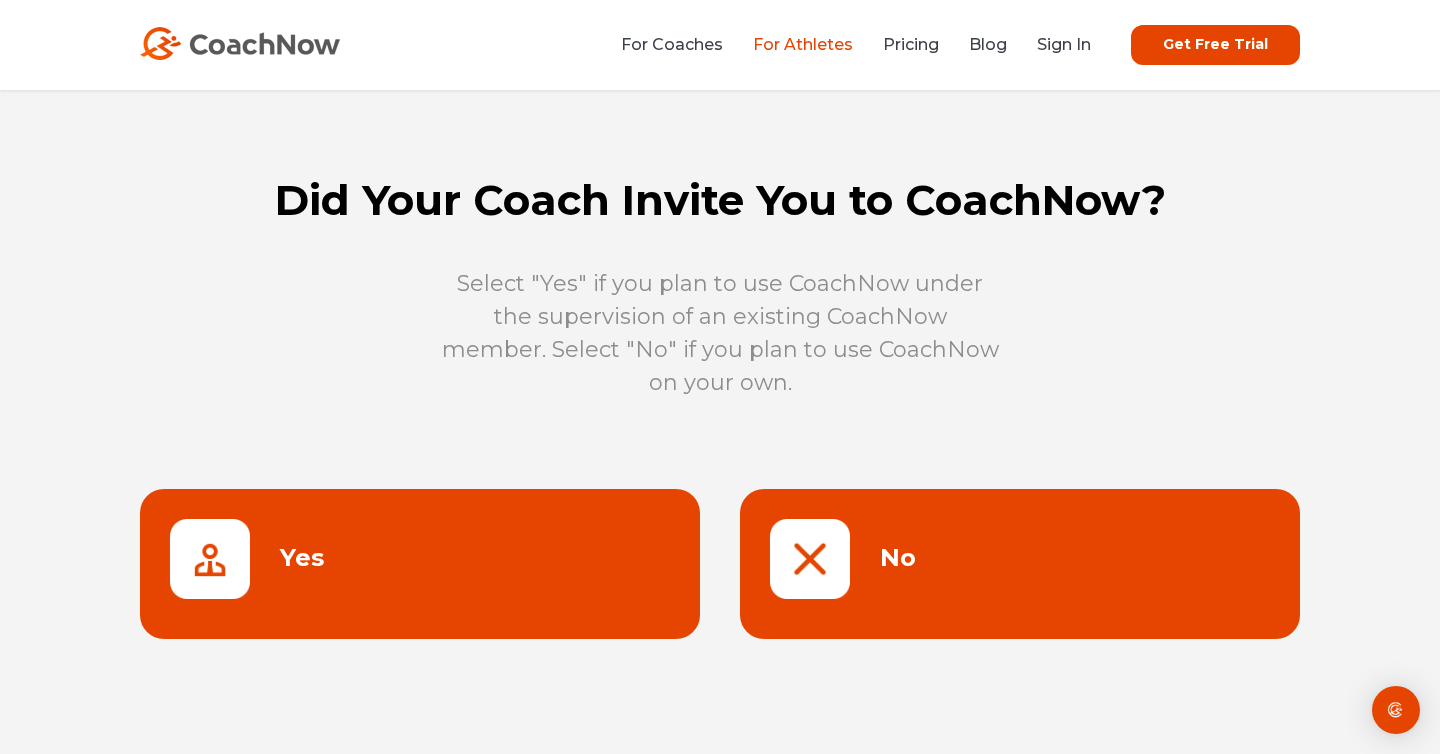 click on "Did Your Coach Invite You to CoachNow?
Select "Yes" if you plan to use CoachNow under the supervision of an existing CoachNow member. Select "No" if you plan to use CoachNow on your own.
Yes
No" at bounding box center [720, 407] 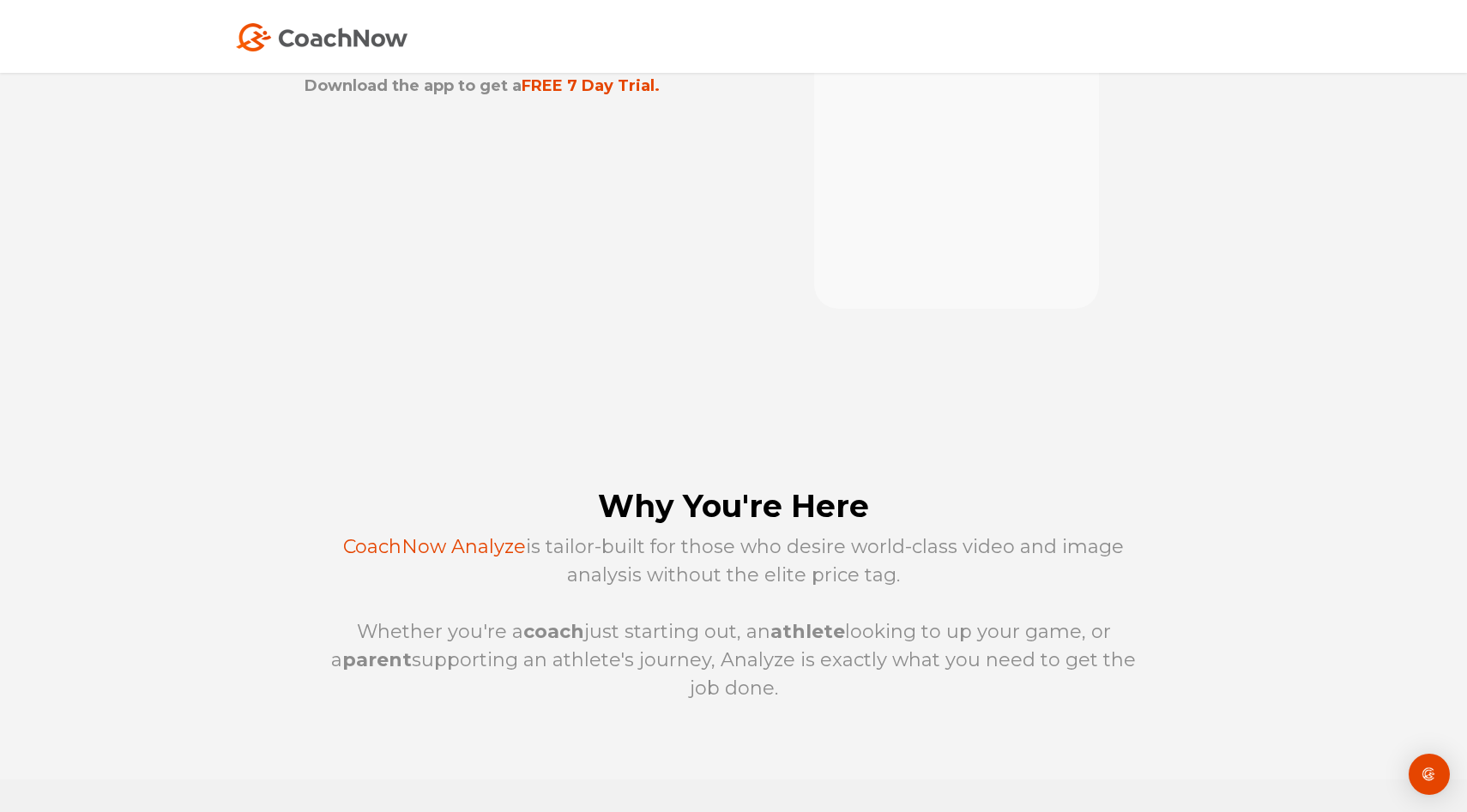 scroll, scrollTop: 874, scrollLeft: 0, axis: vertical 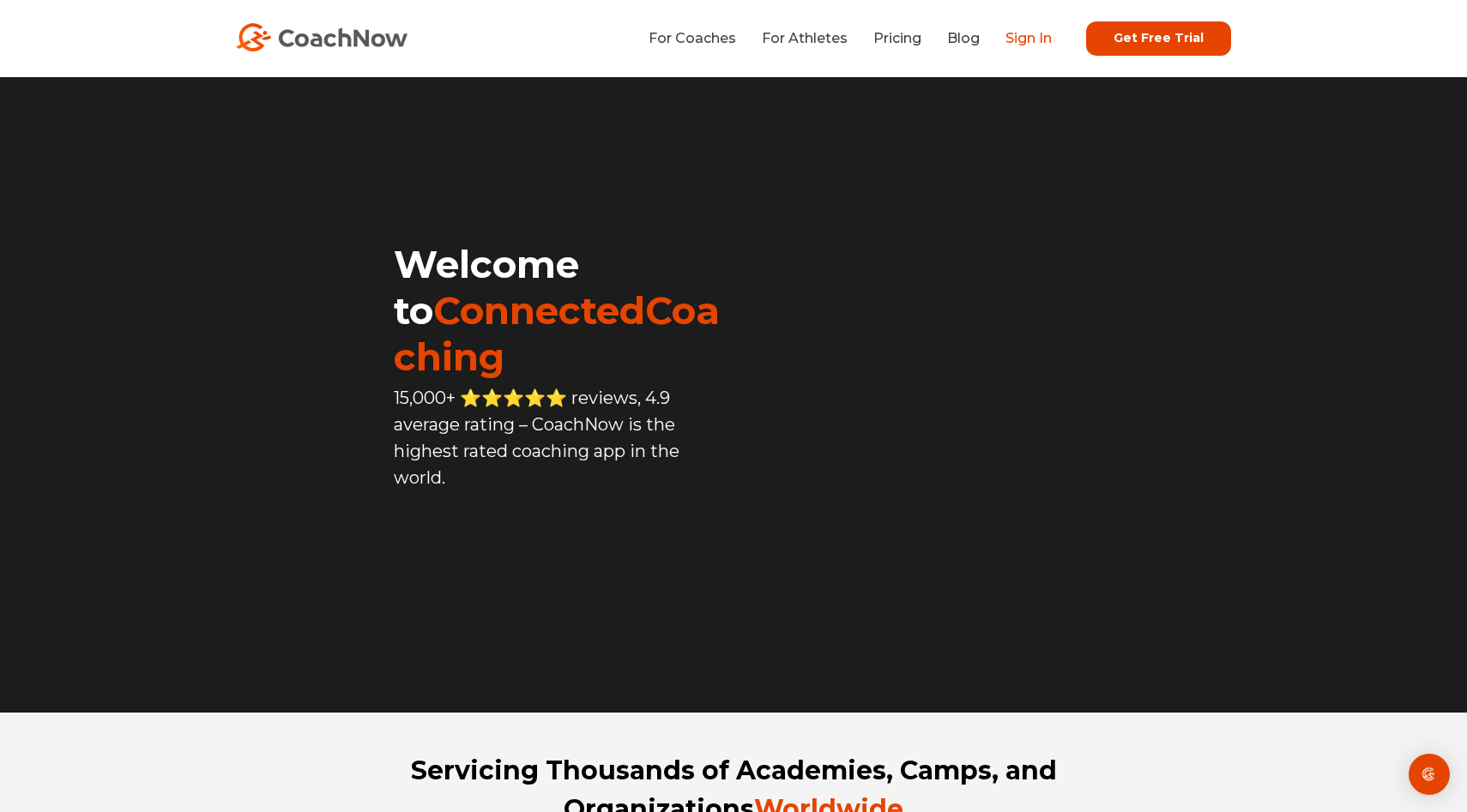 click on "Sign In" at bounding box center (1029, 38) 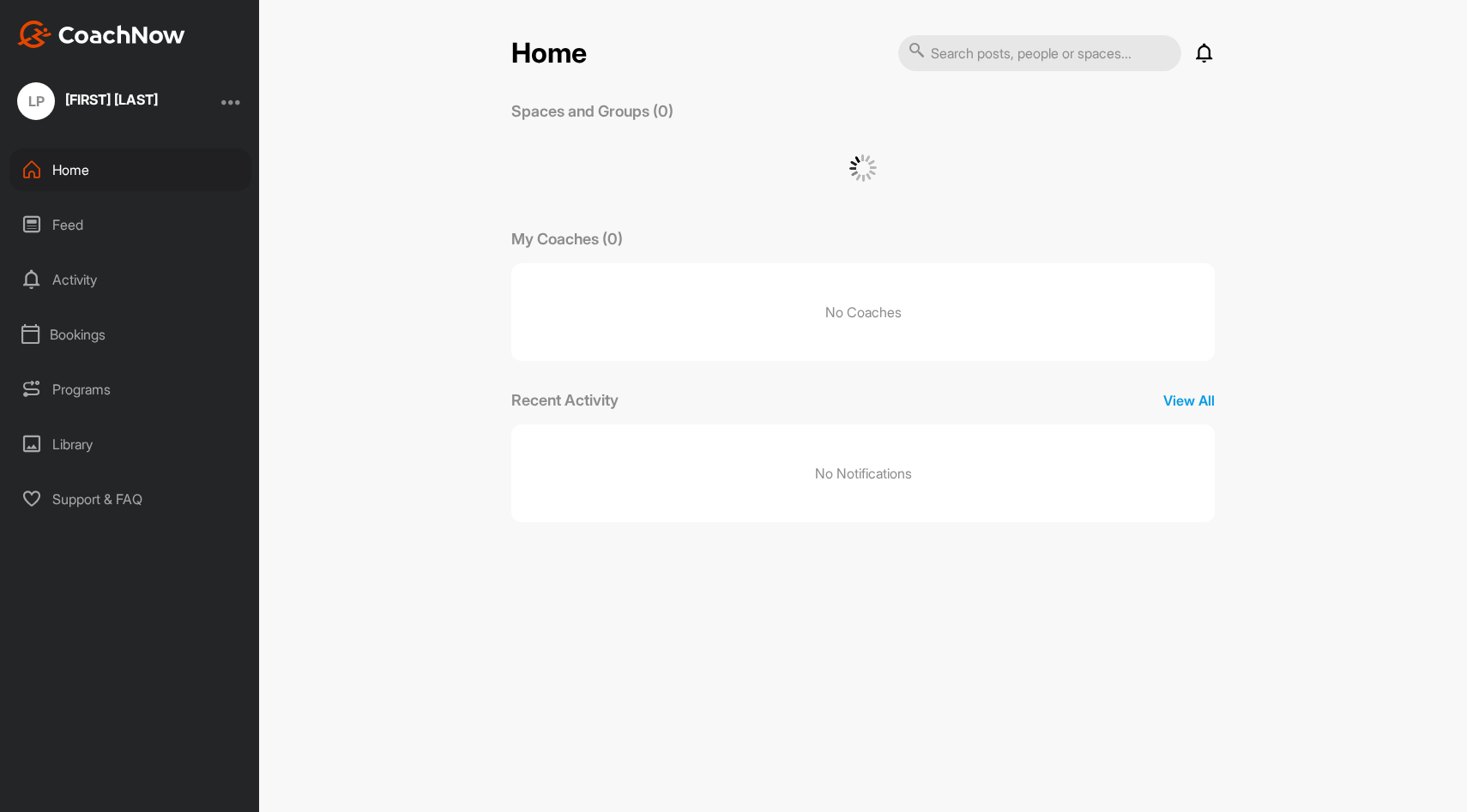 scroll, scrollTop: 0, scrollLeft: 0, axis: both 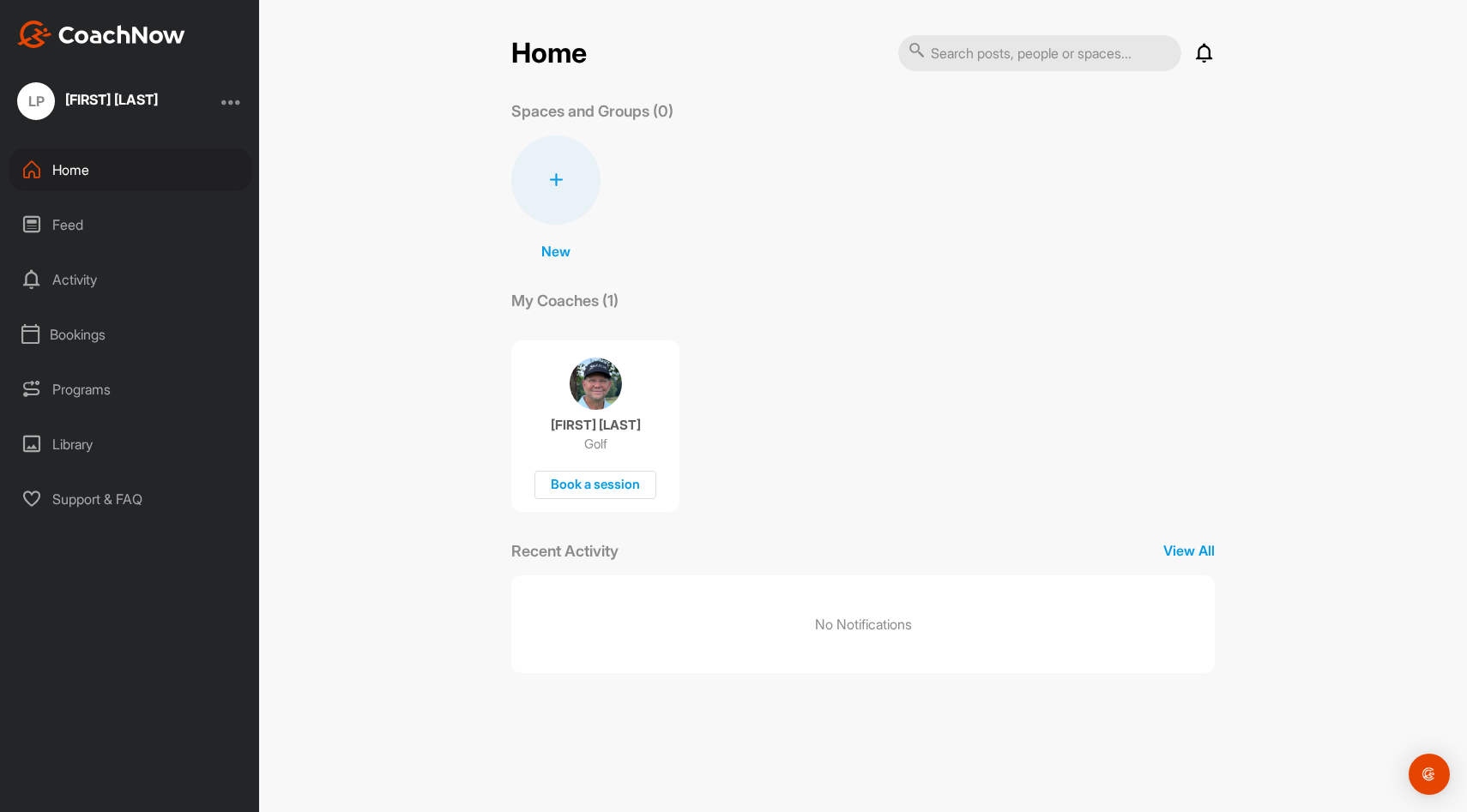 click on "Activity" at bounding box center [130, 280] 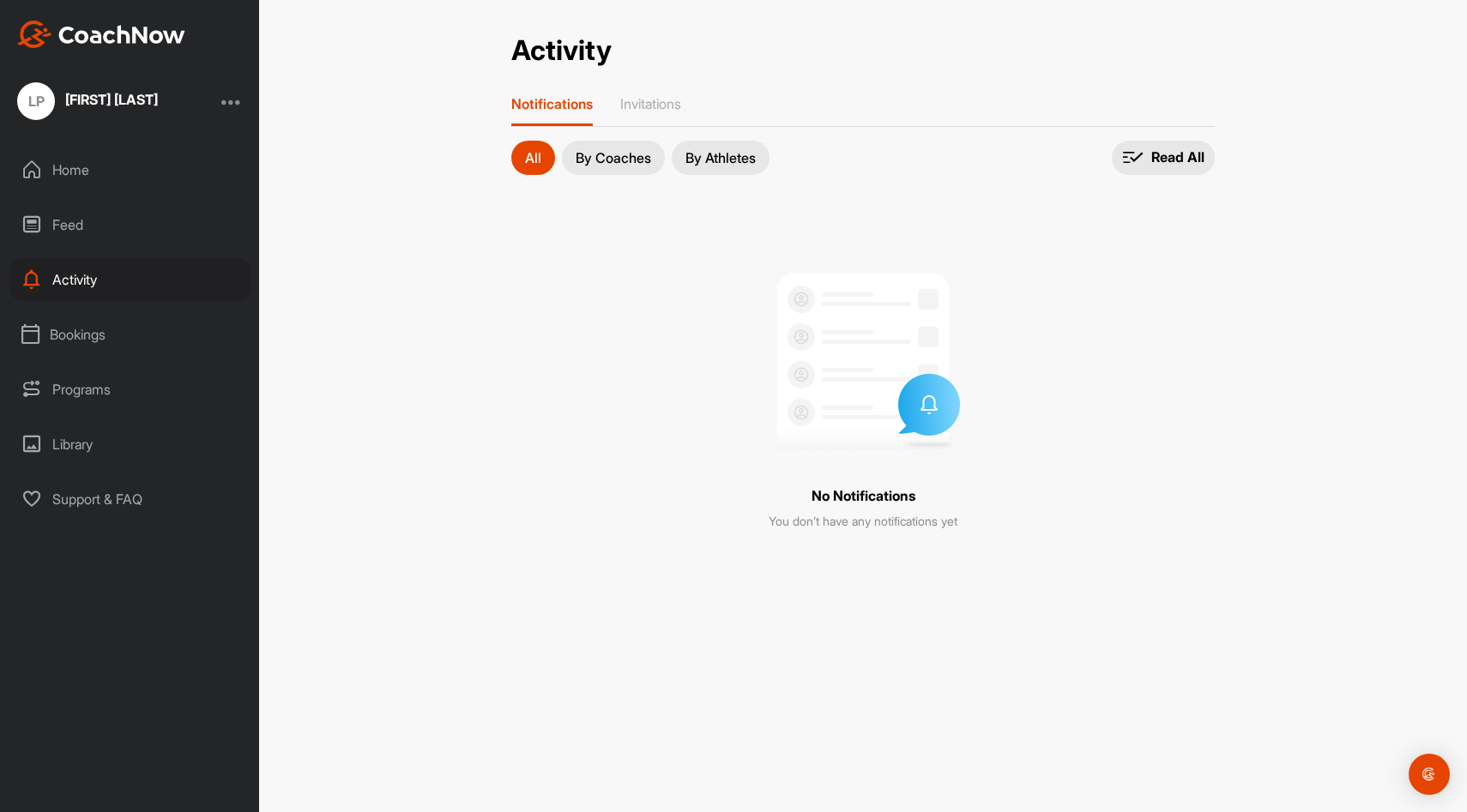 click on "Bookings" at bounding box center (130, 334) 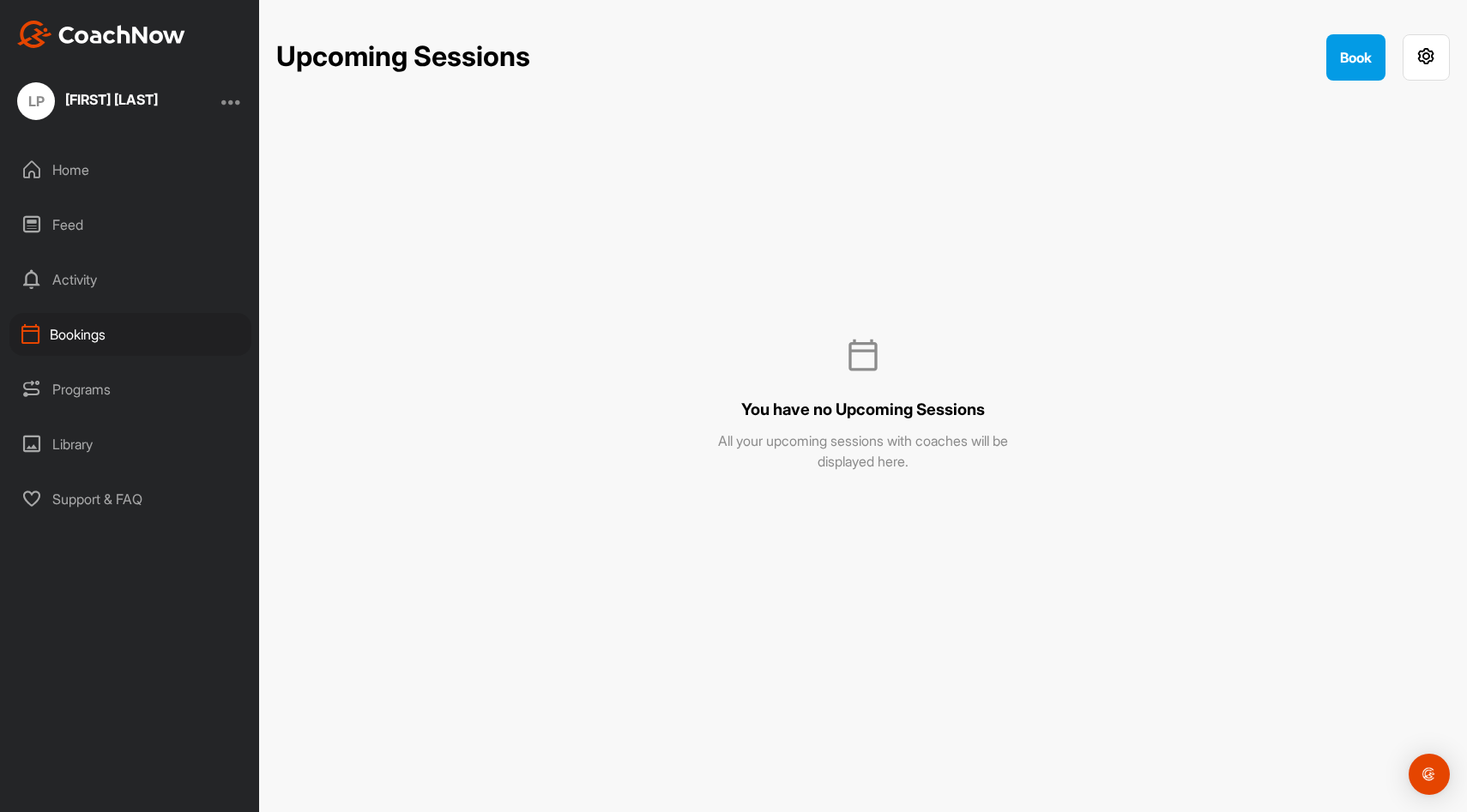 click on "Home Feed Activity Bookings Programs Library Support & FAQ" at bounding box center (130, 334) 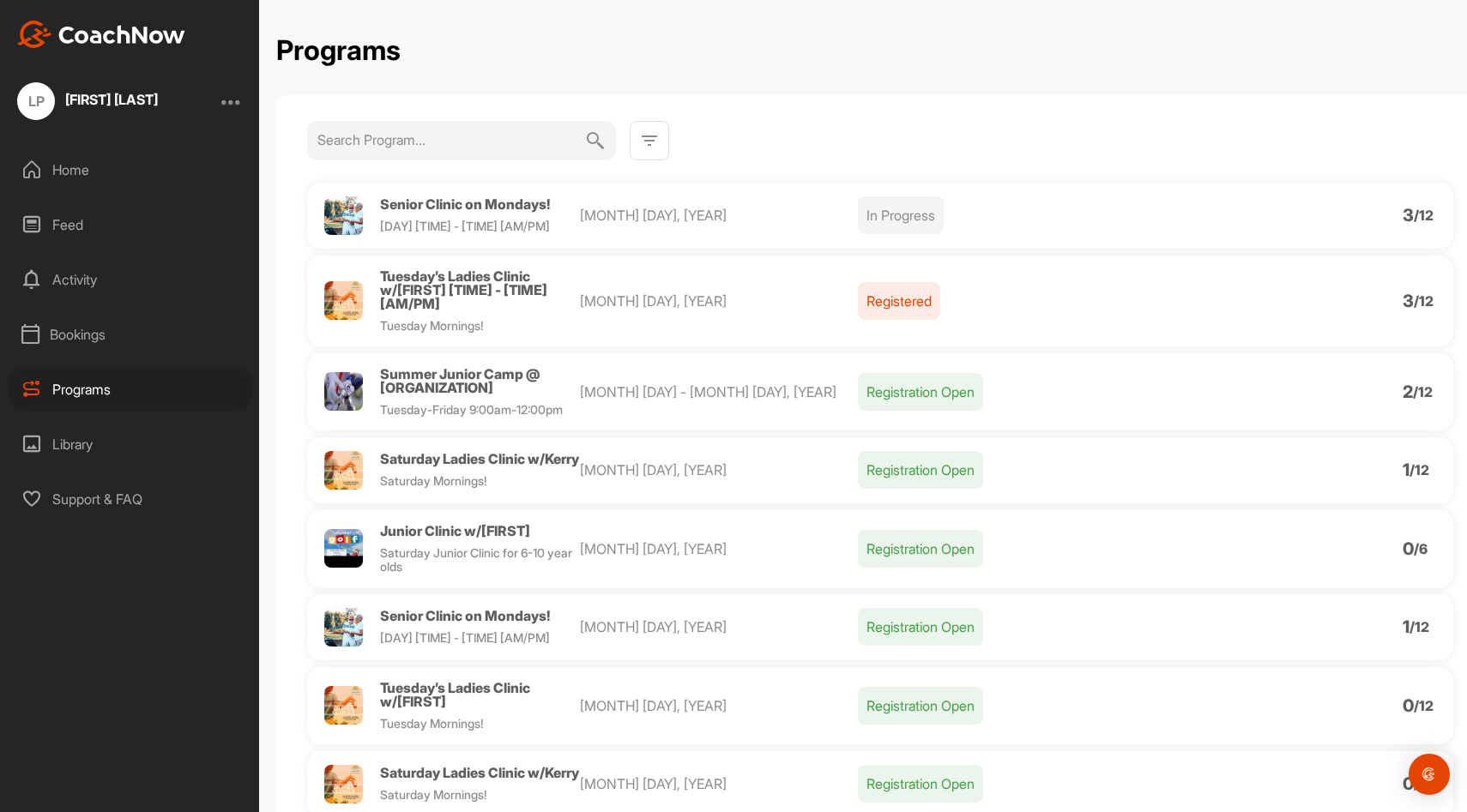 click on "[MONTH] [DAY], [YEAR]" at bounding box center [719, 301] 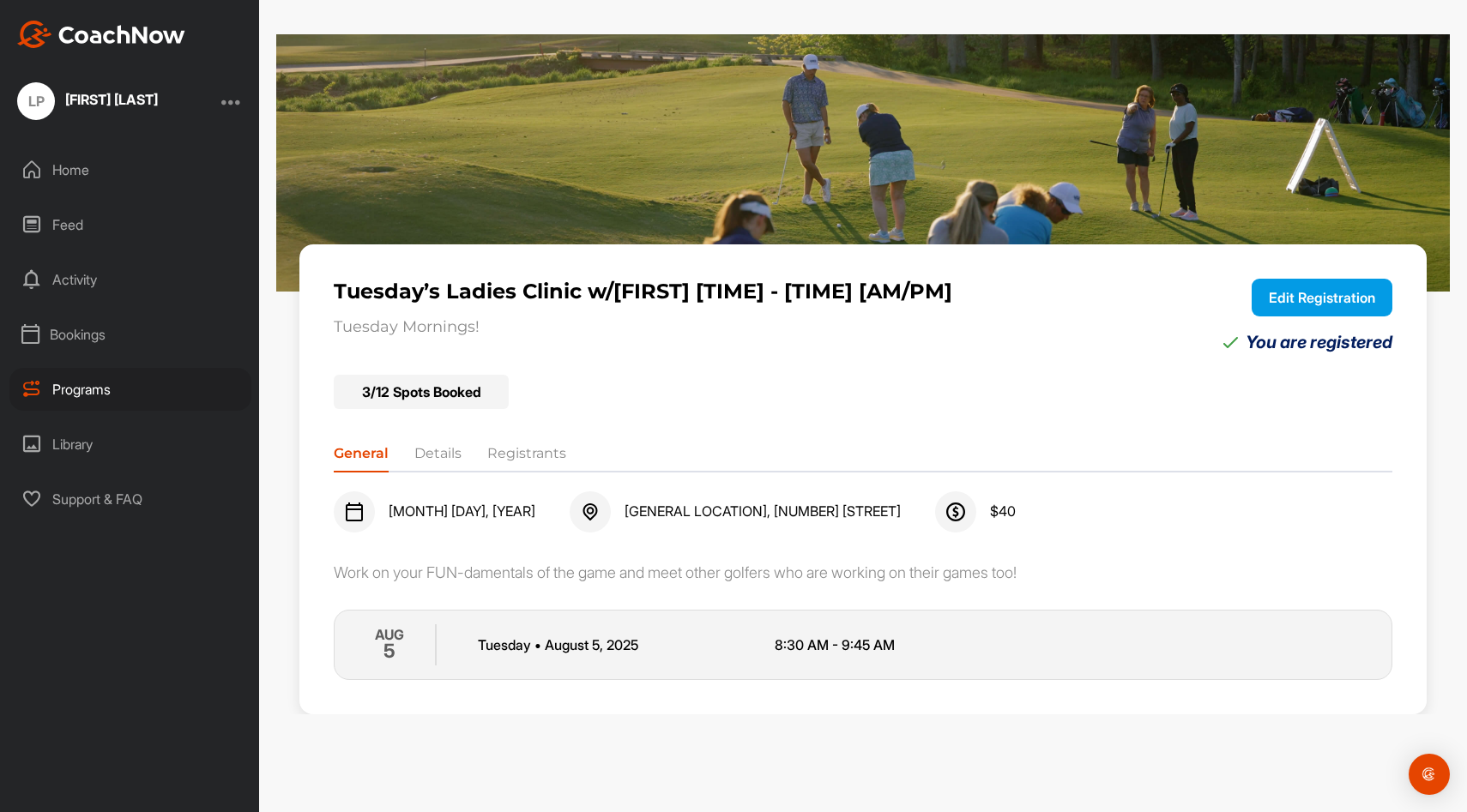 click on "Registrants" at bounding box center [527, 457] 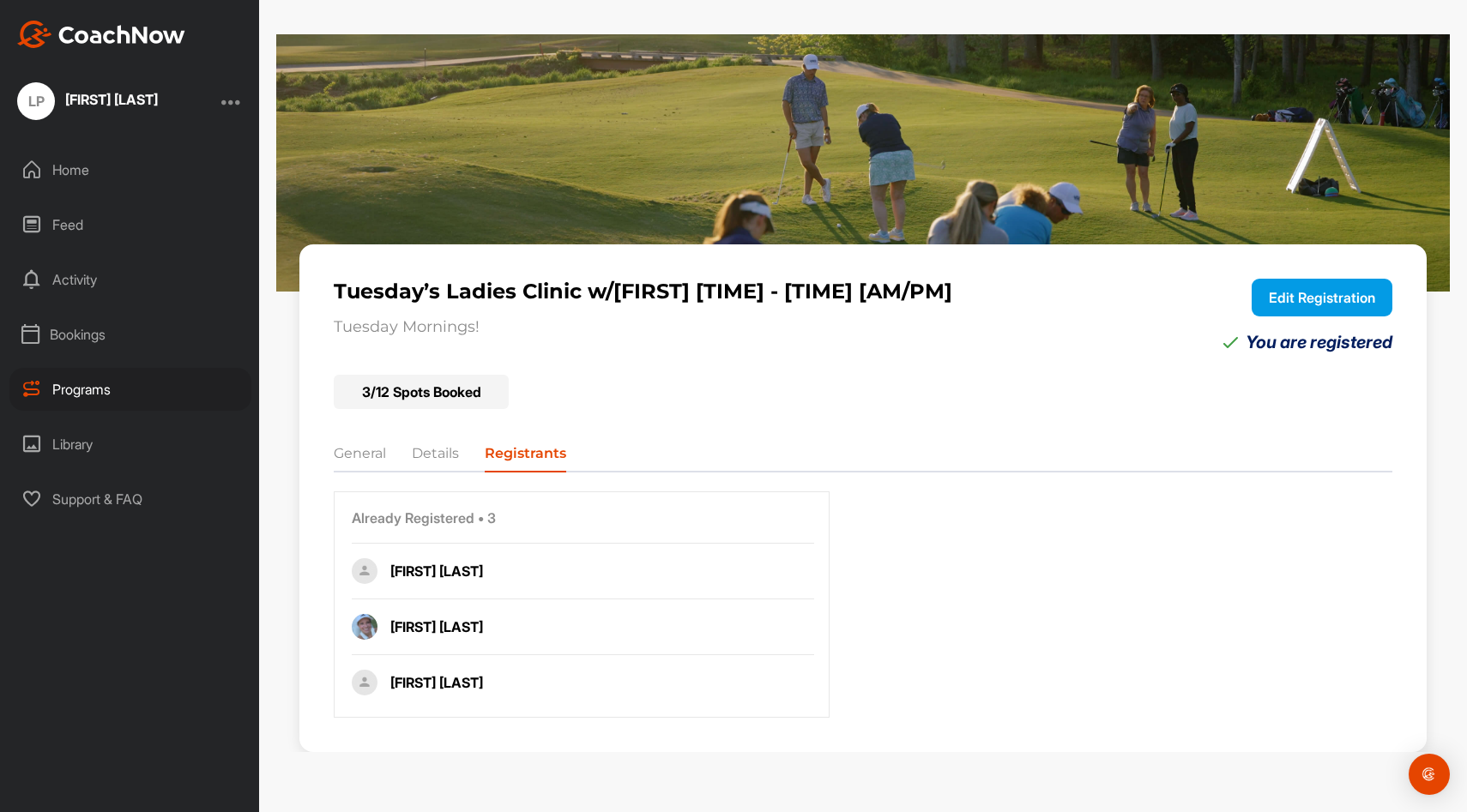 click on "General" at bounding box center [359, 457] 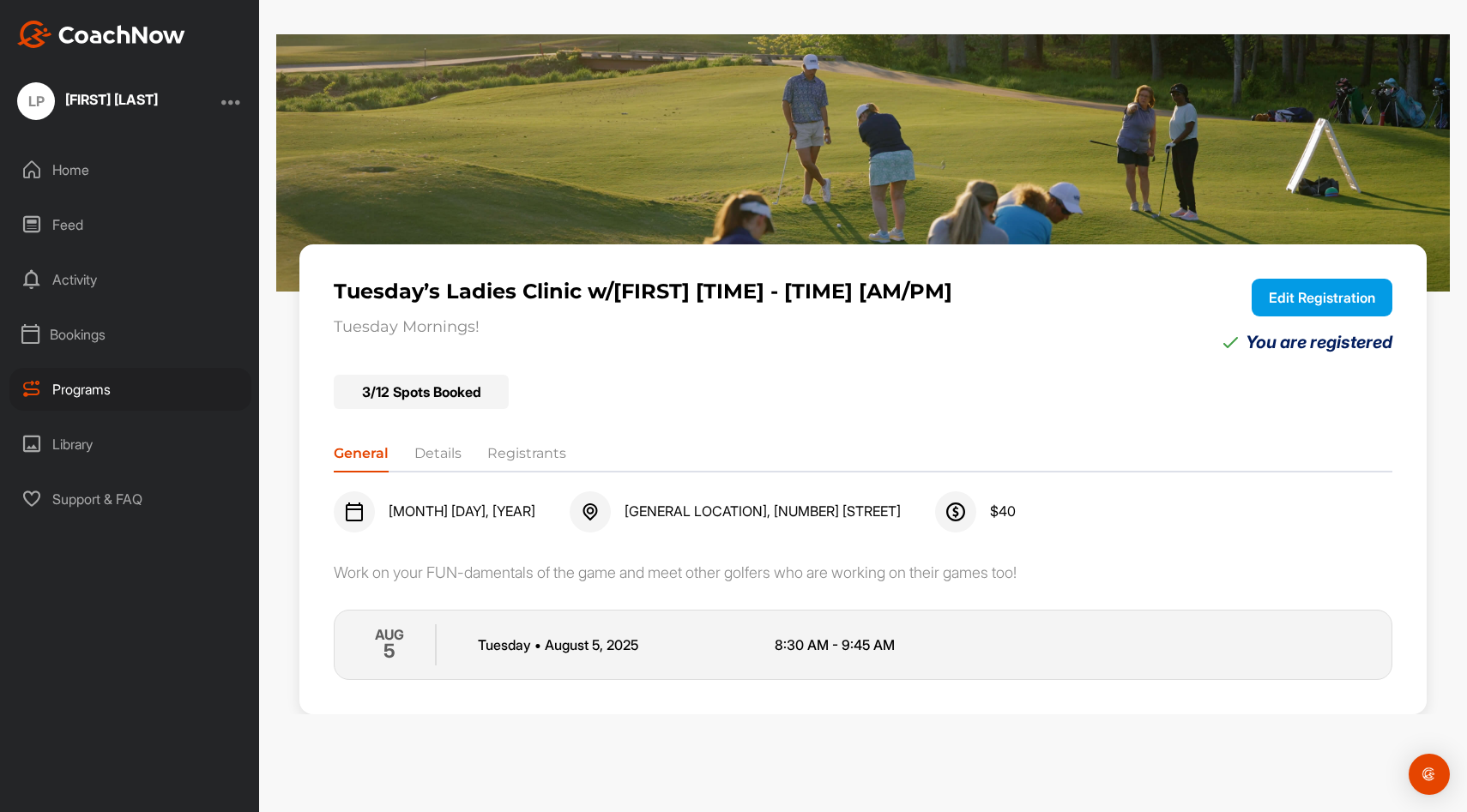 click on "Edit Registration" at bounding box center [1322, 298] 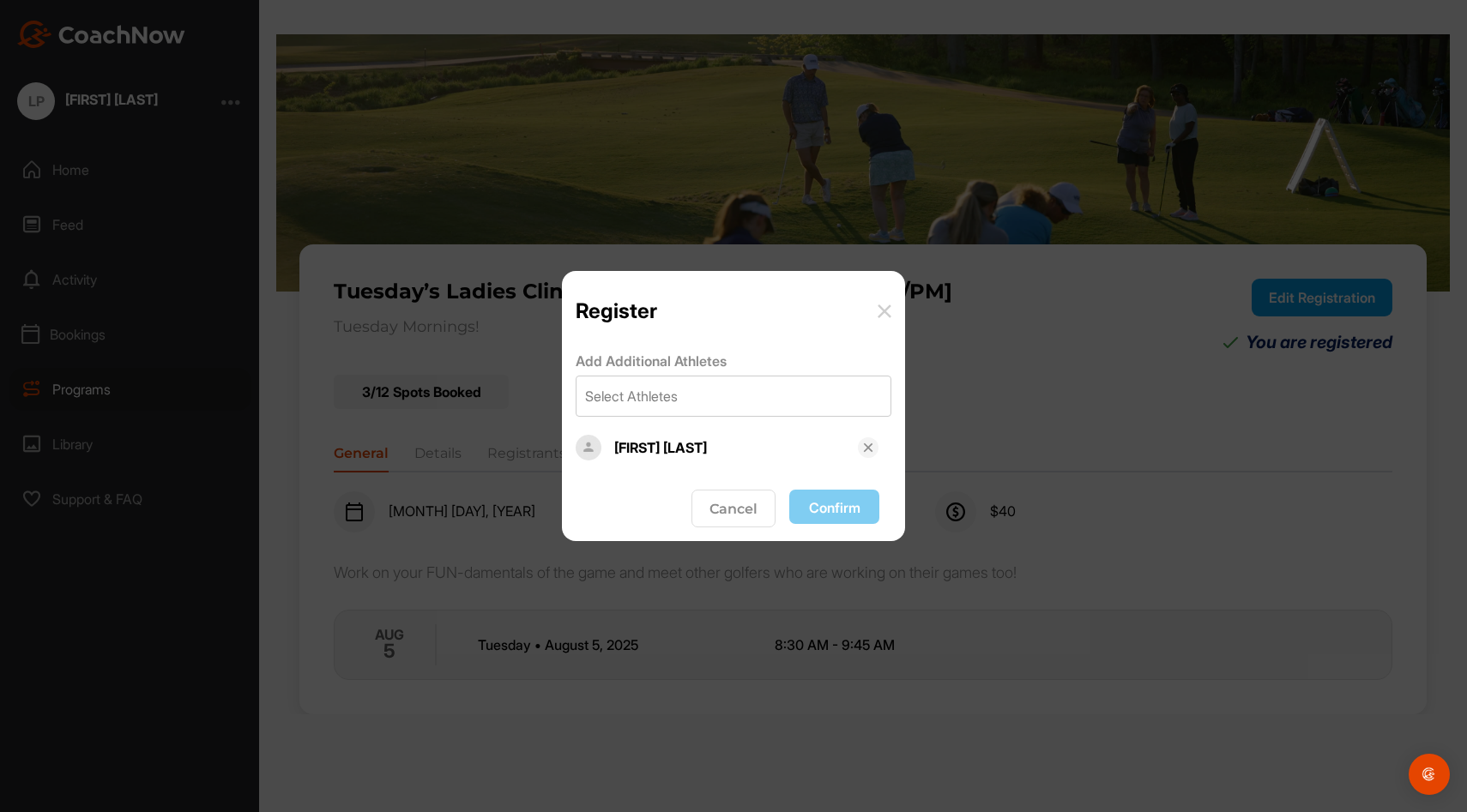 click on "[FIRST] [LAST]" at bounding box center [734, 448] 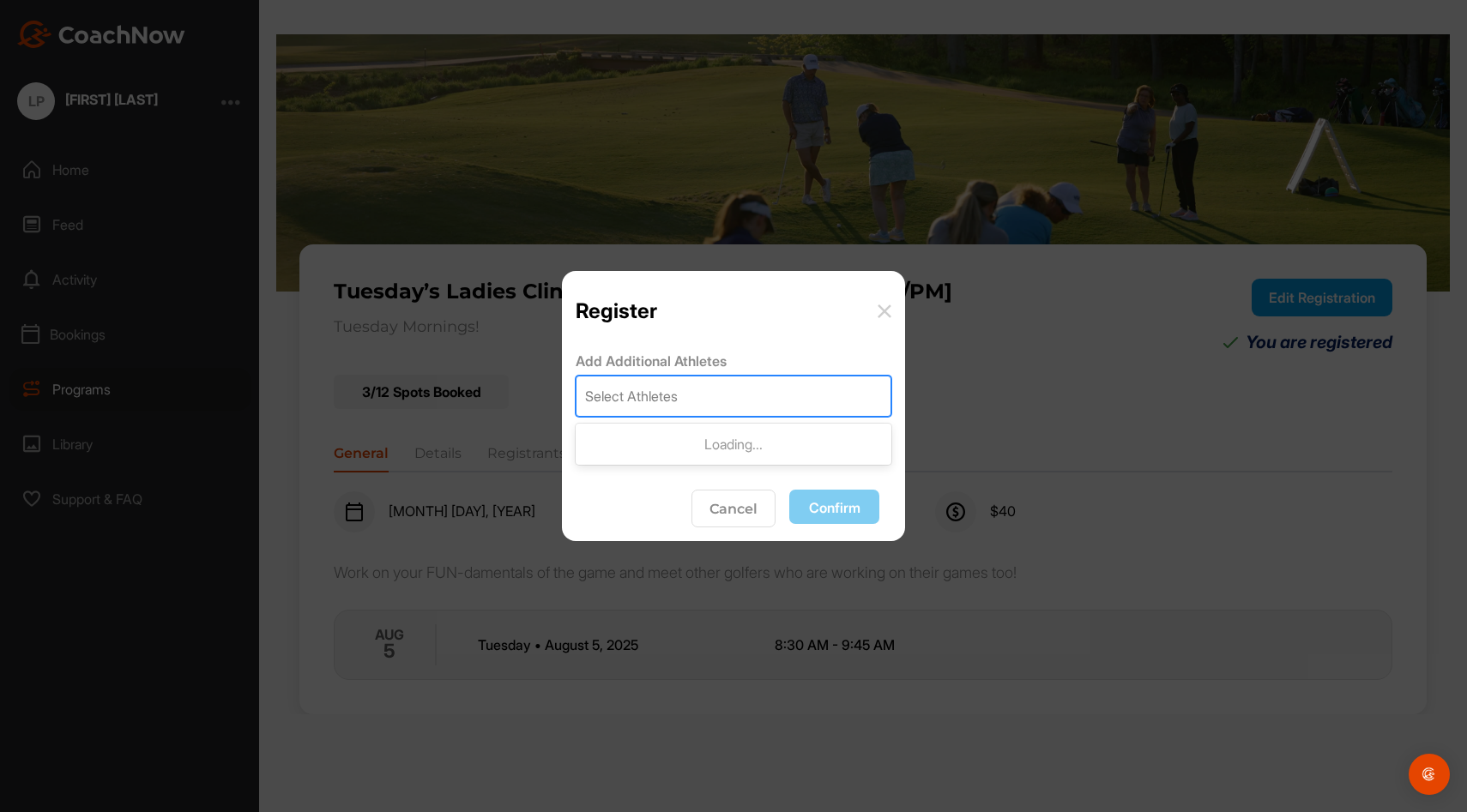 click on "Select Athletes" at bounding box center (734, 396) 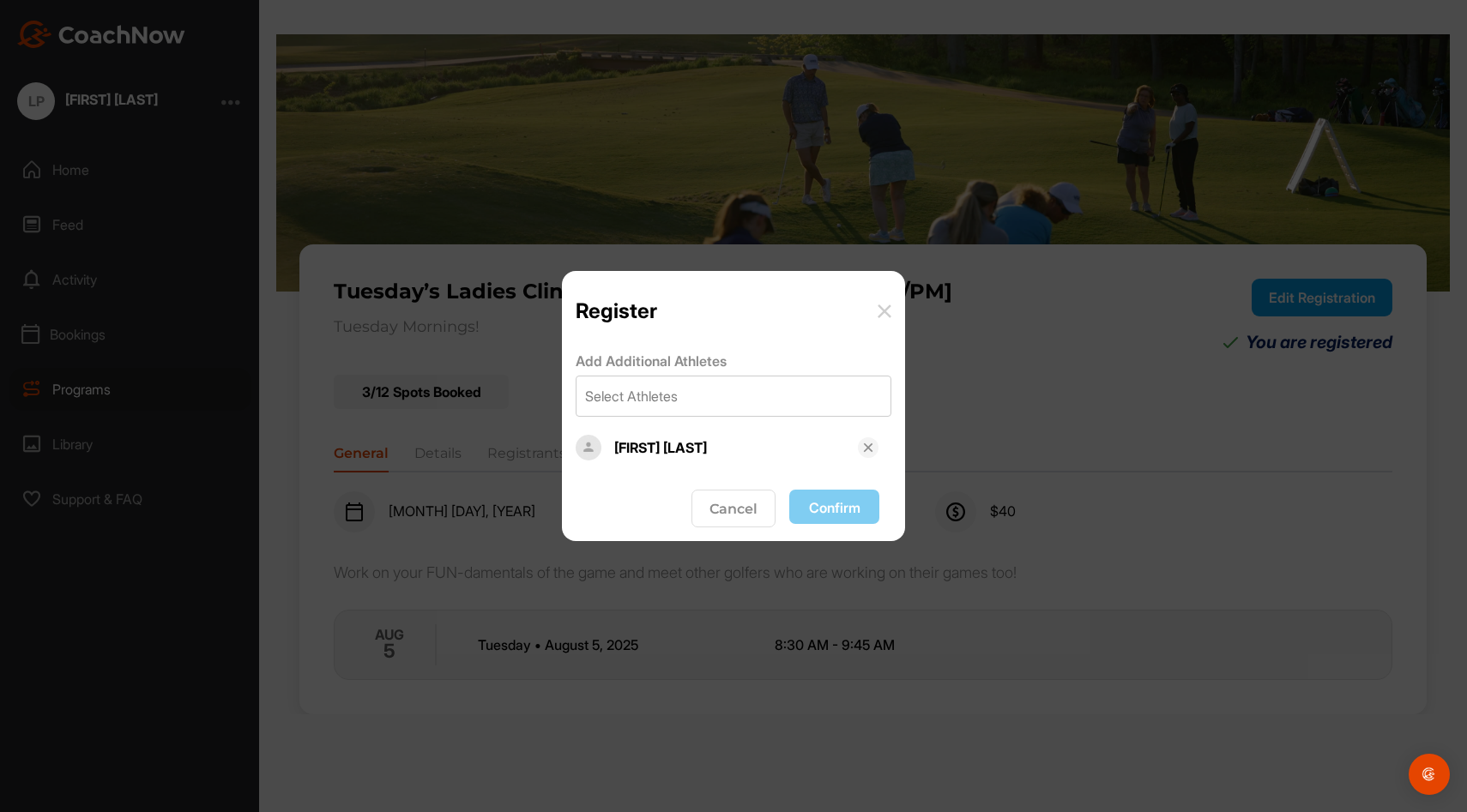 click on "Register" at bounding box center [734, 304] 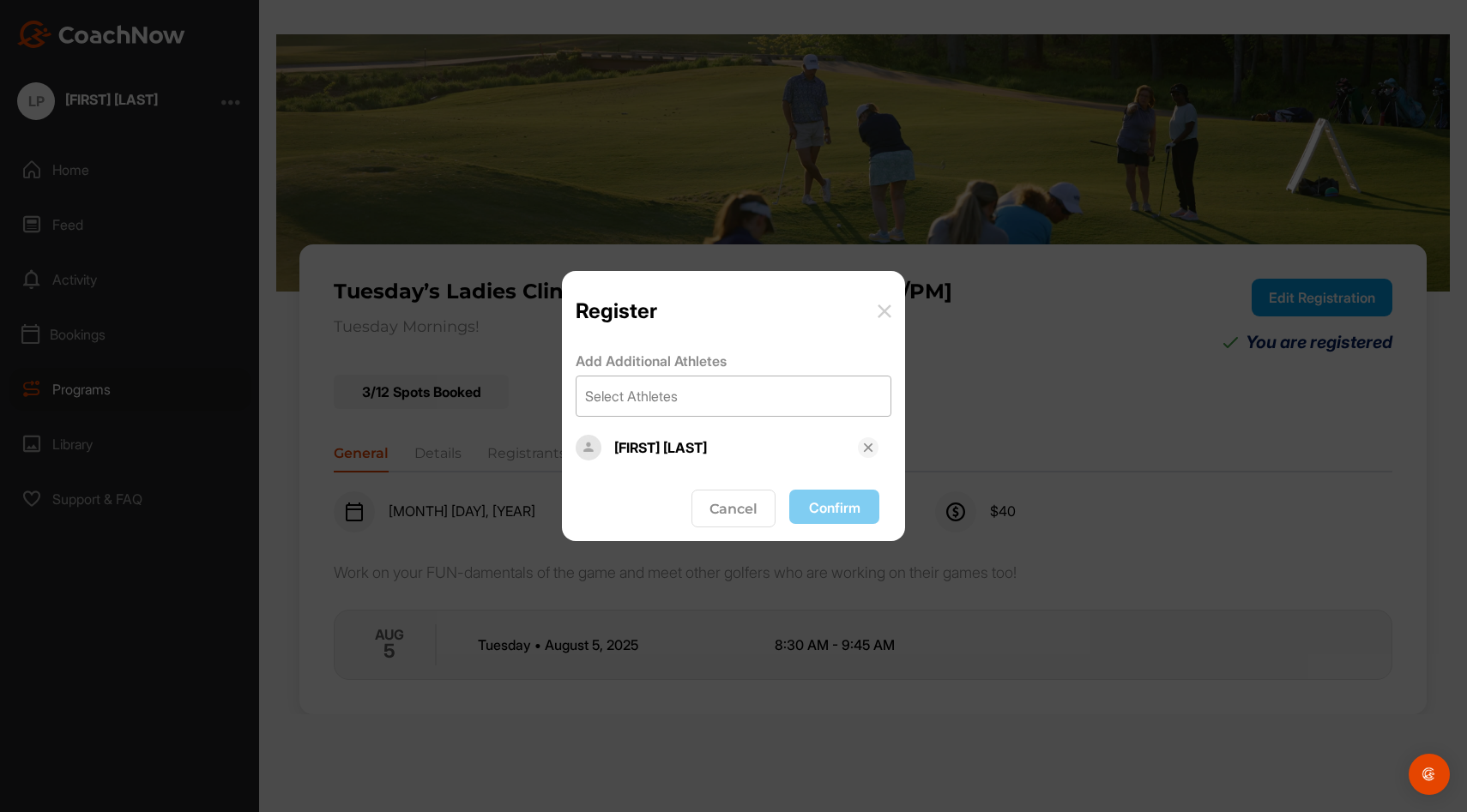 click on "Select Athletes" at bounding box center (631, 396) 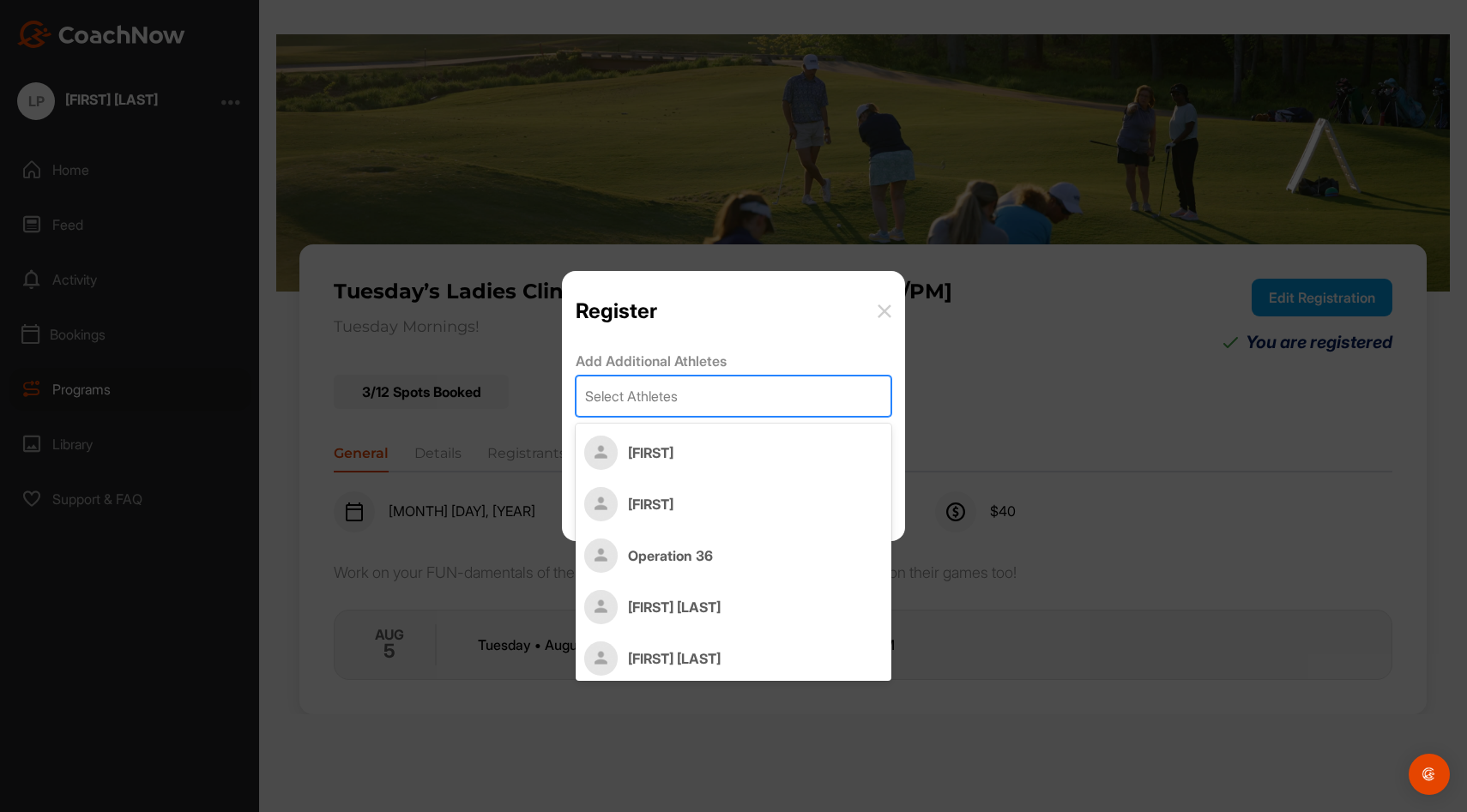 click on "Register" at bounding box center [734, 310] 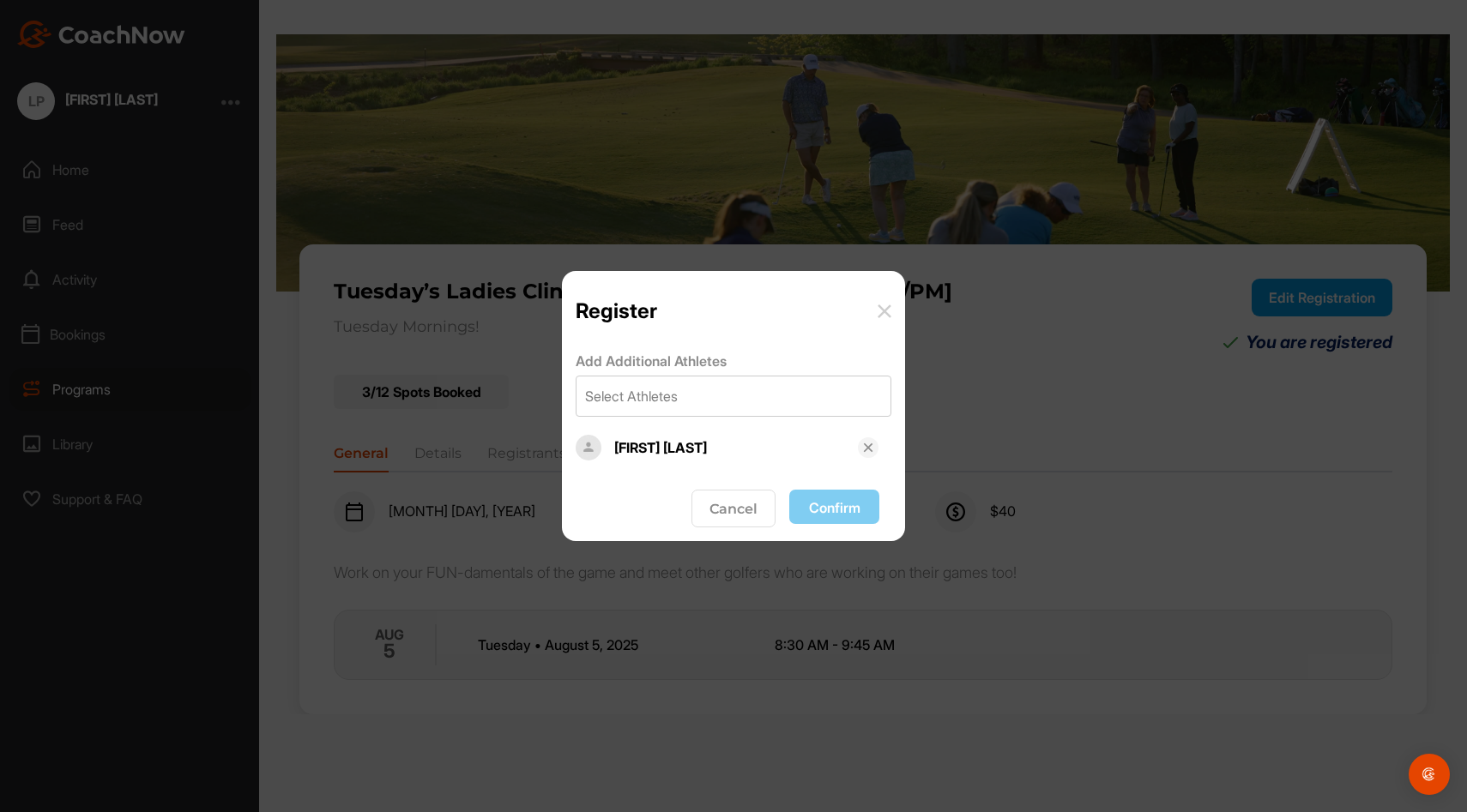 click on "Cancel" at bounding box center (734, 508) 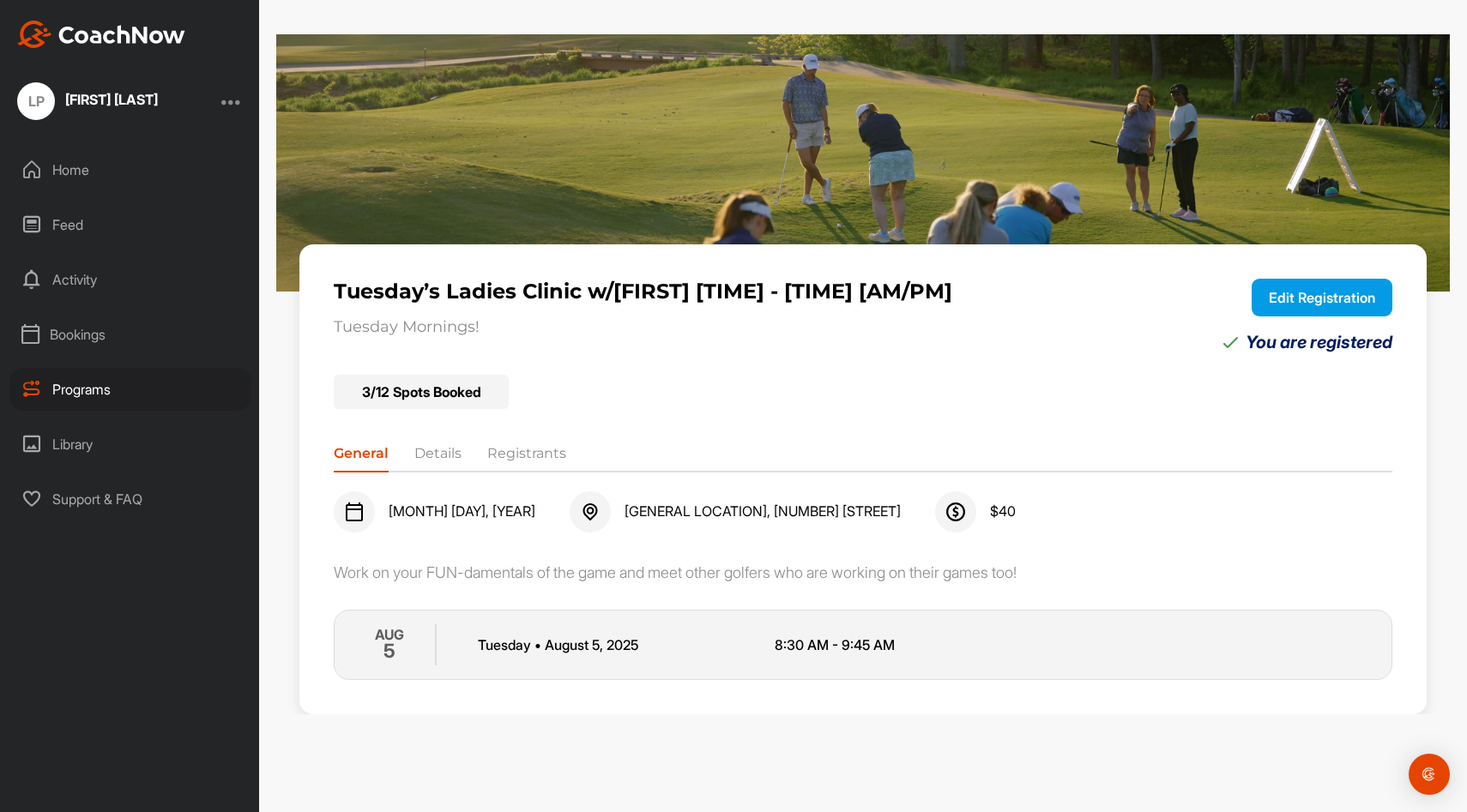 click on "Registrants" at bounding box center [527, 457] 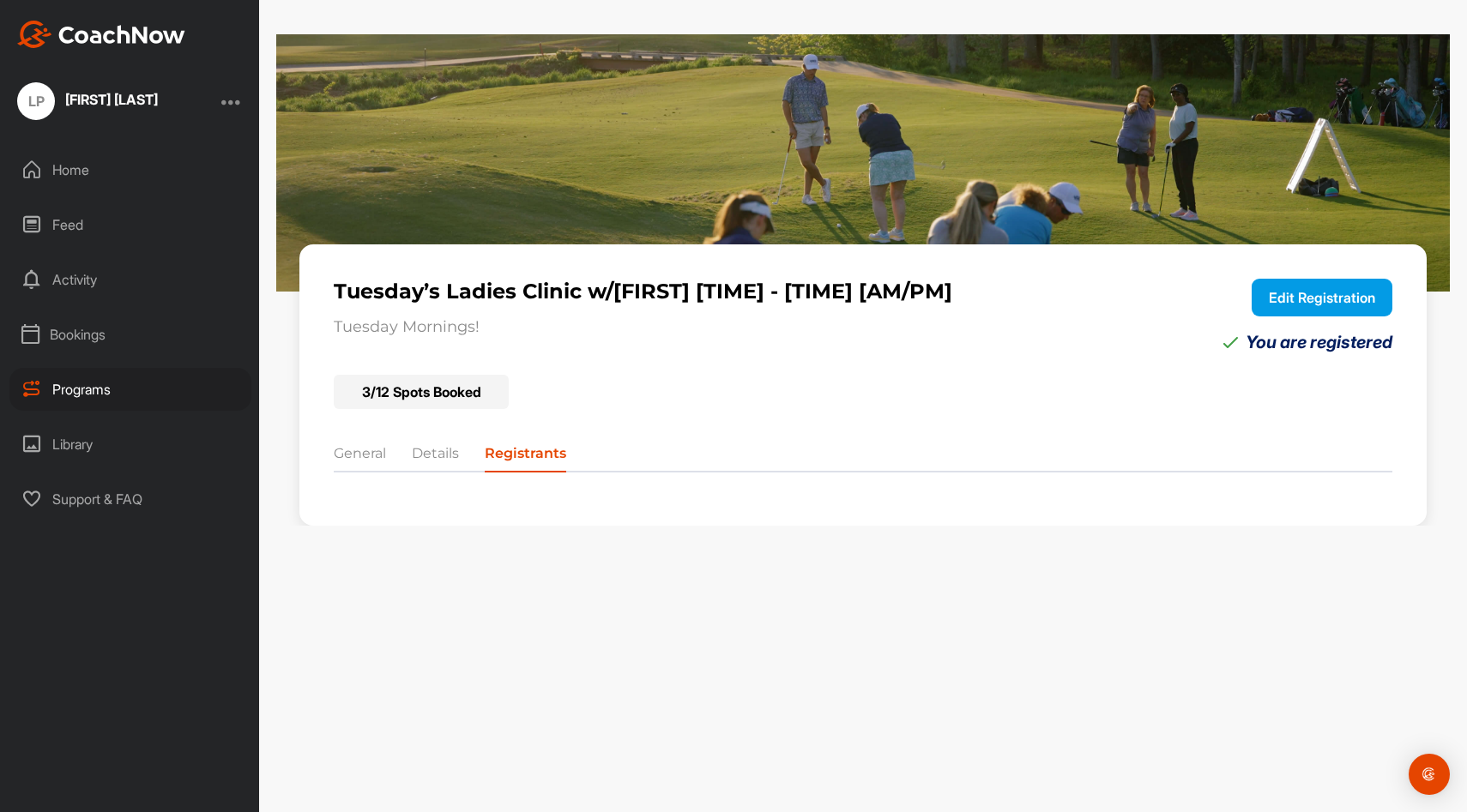 click on "Details" at bounding box center [435, 457] 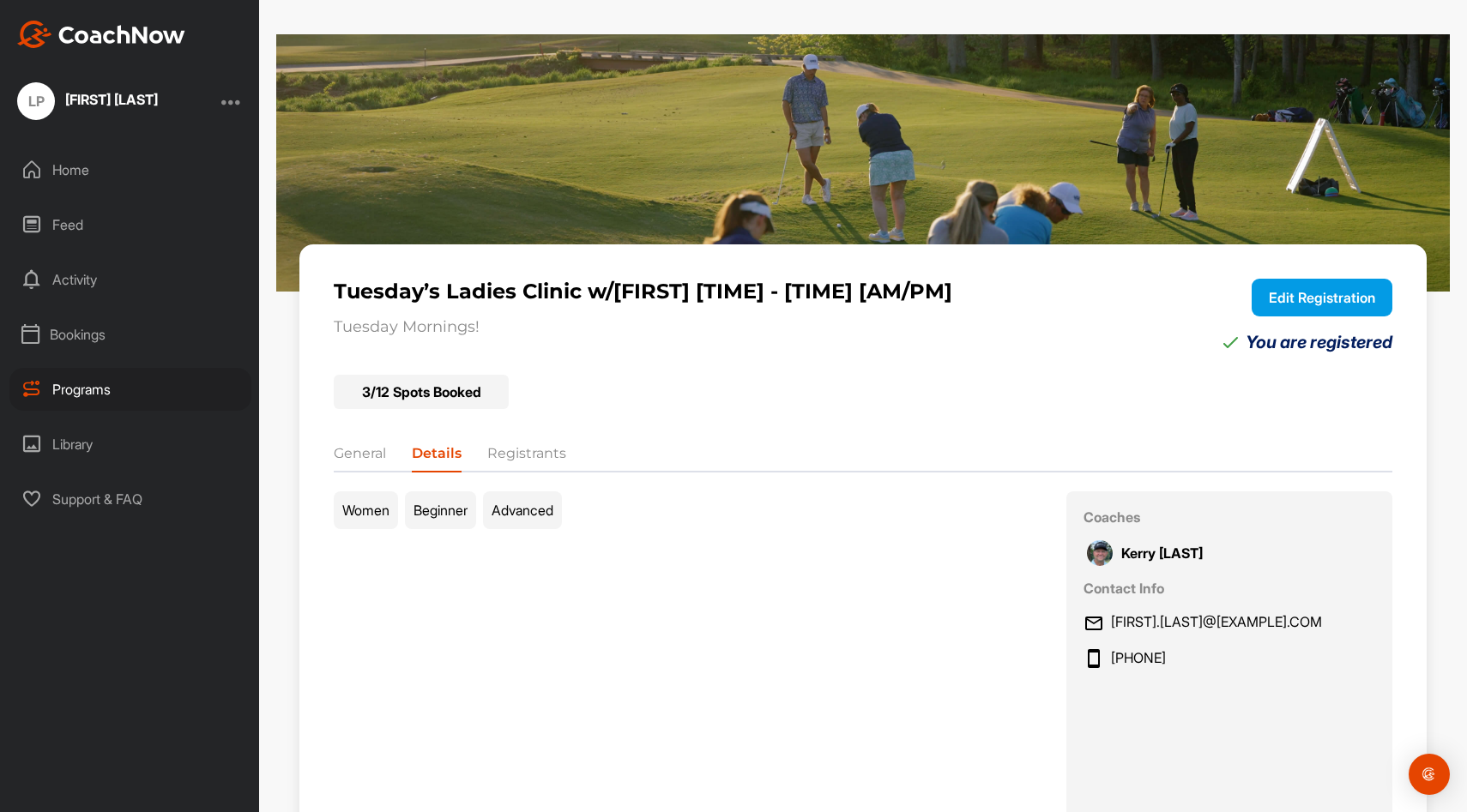 drag, startPoint x: 353, startPoint y: 454, endPoint x: 365, endPoint y: 454, distance: 12 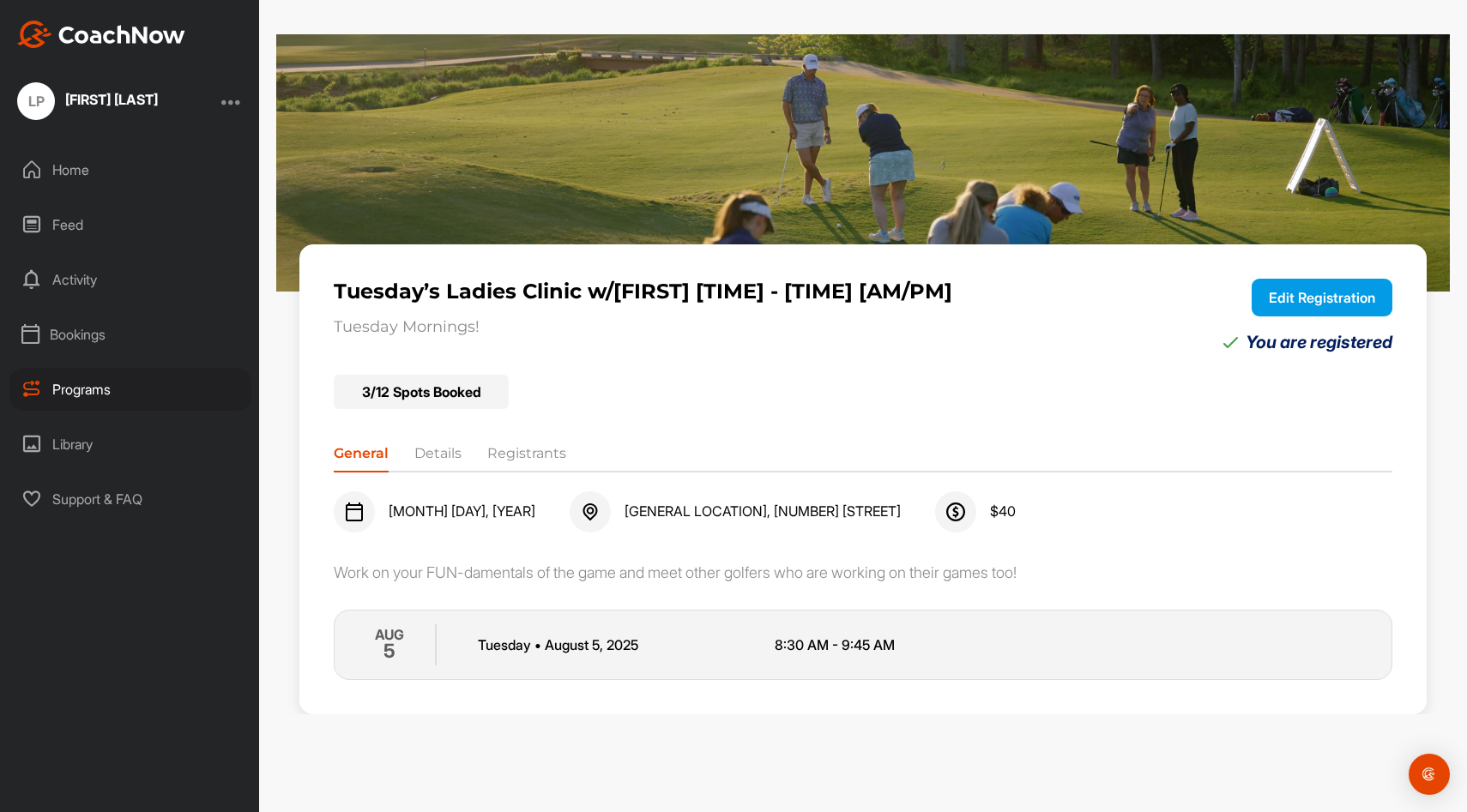 click on "Edit Registration" at bounding box center (1322, 298) 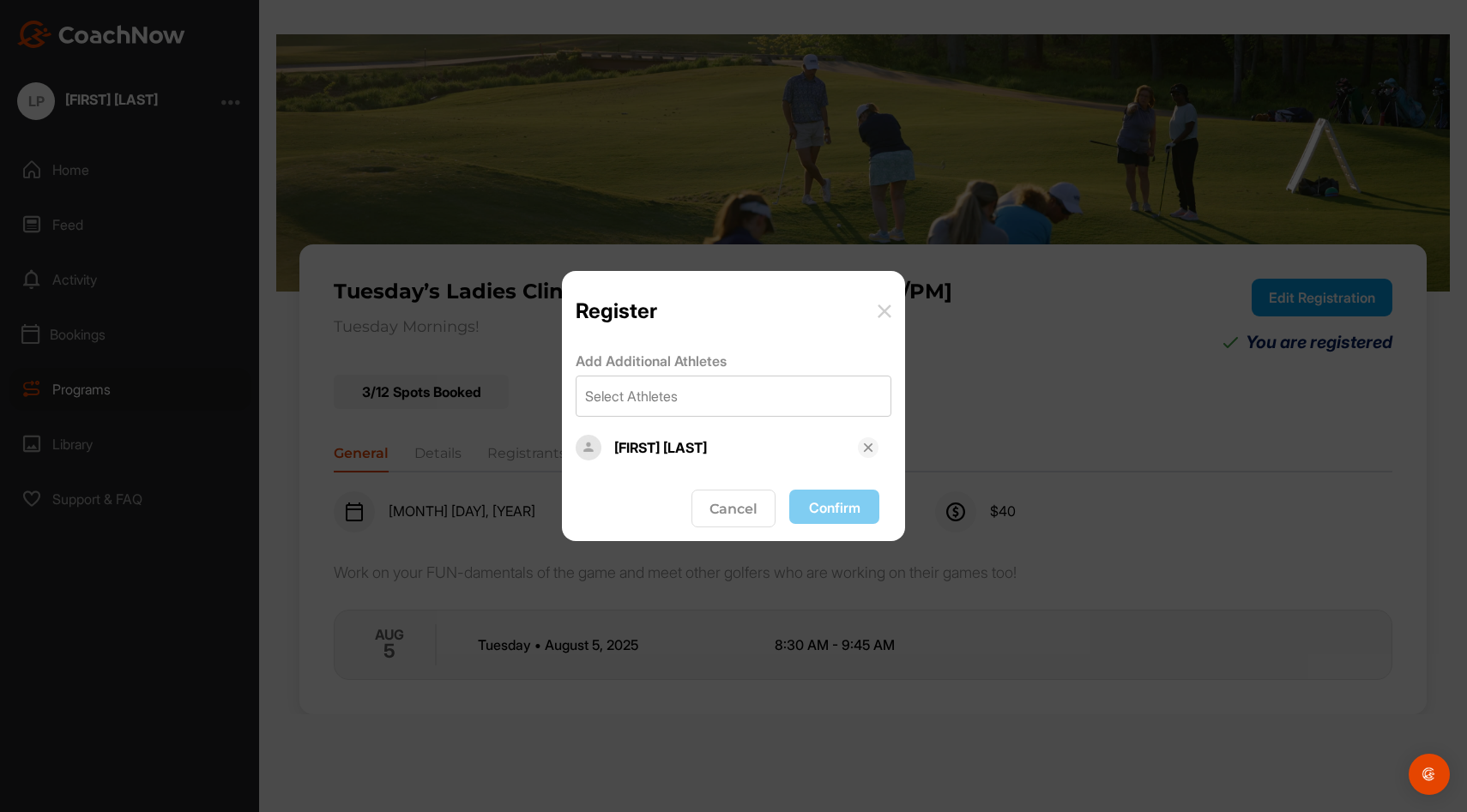 click on "[FIRST] [LAST]" at bounding box center [734, 448] 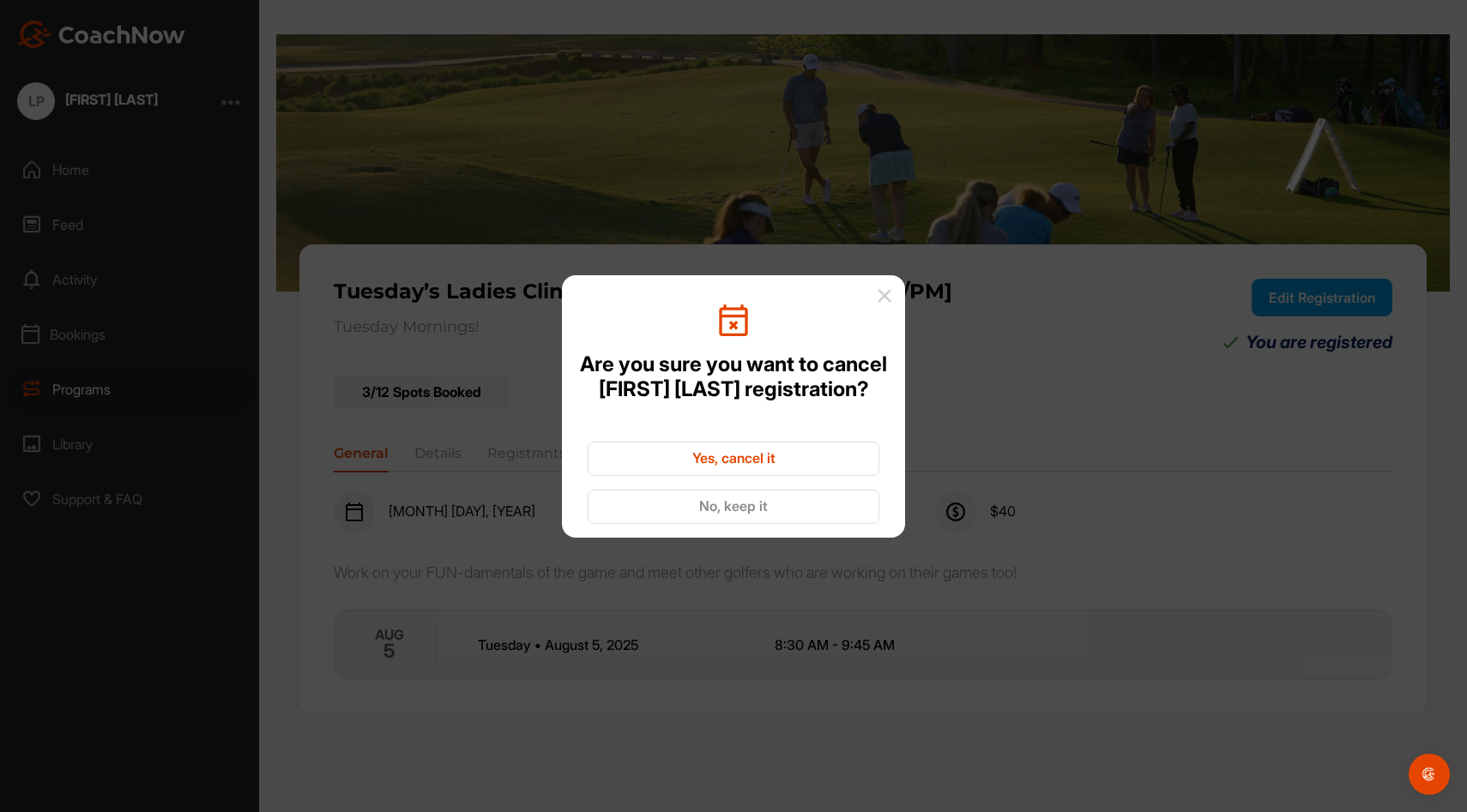 click on "Yes, cancel it" at bounding box center (734, 459) 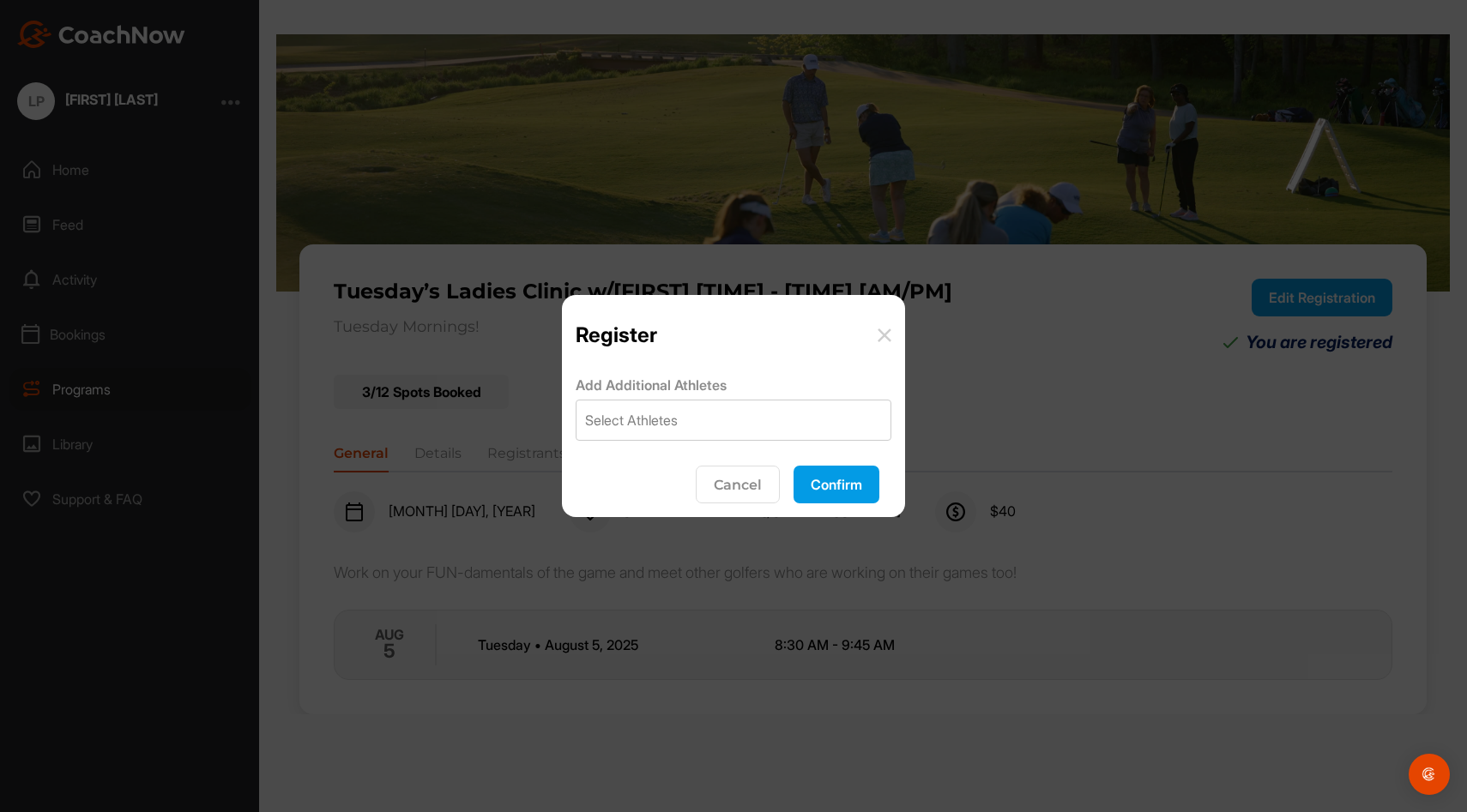 click on "Confirm" at bounding box center [836, 484] 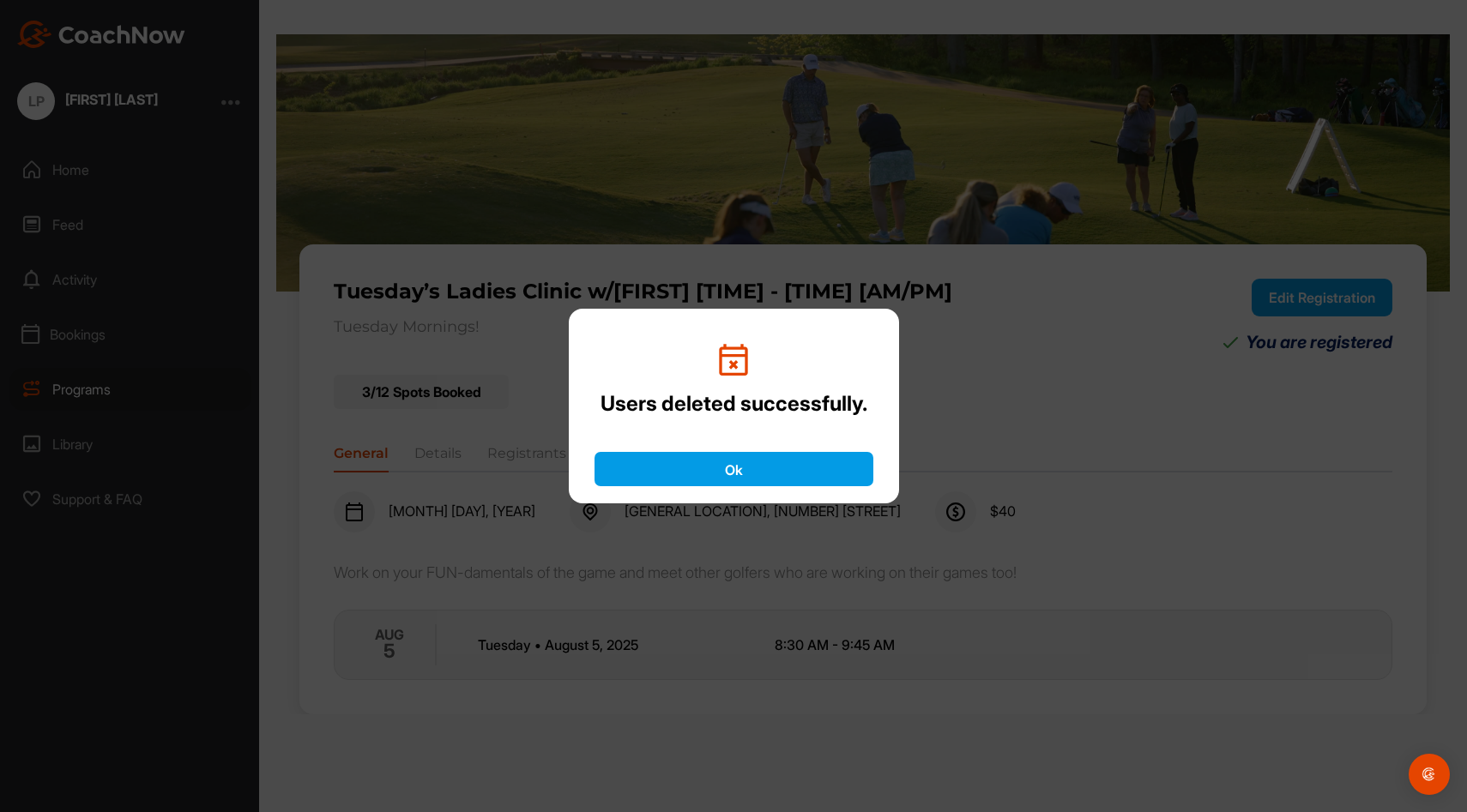 click on "Ok" at bounding box center (734, 469) 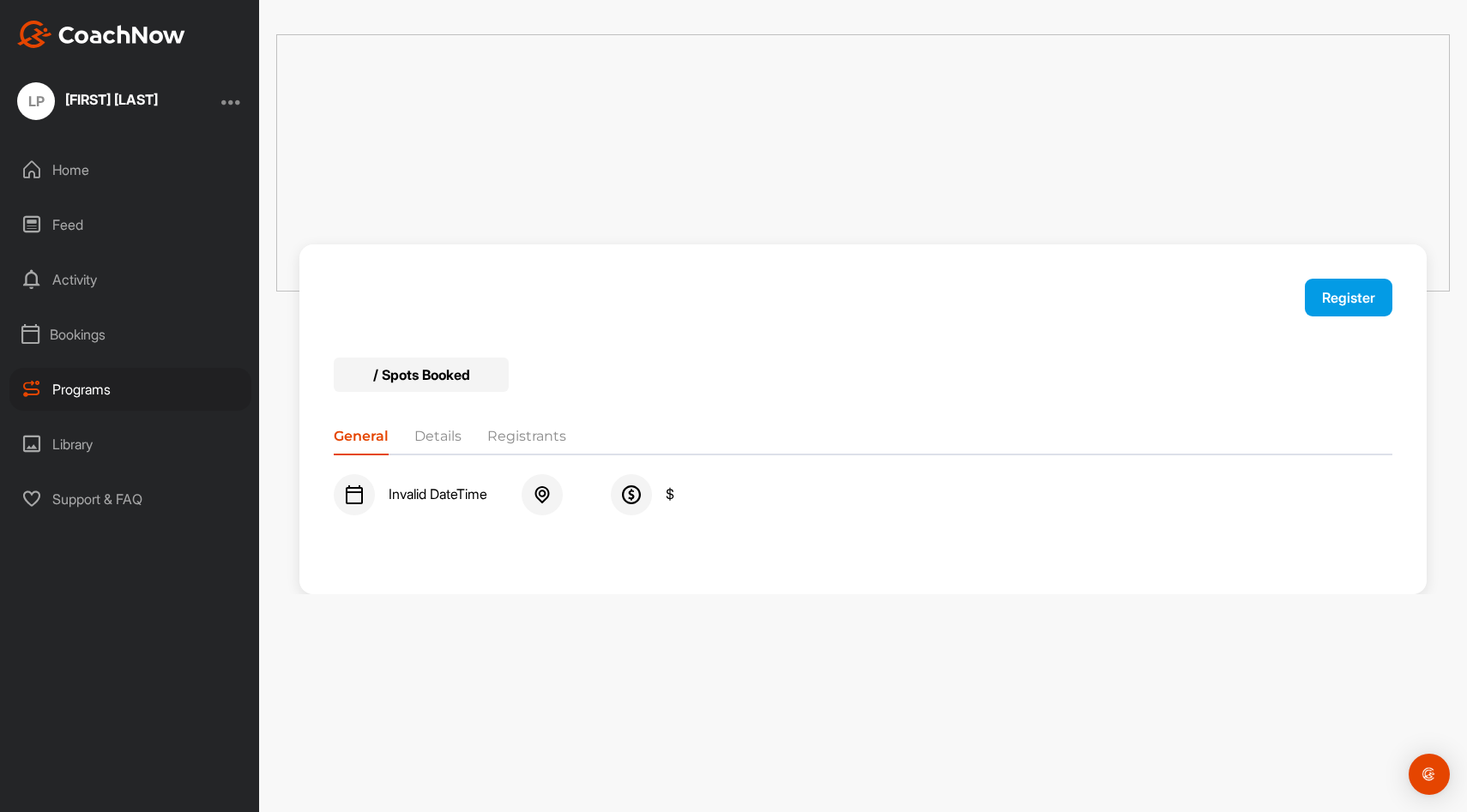 scroll, scrollTop: 0, scrollLeft: 0, axis: both 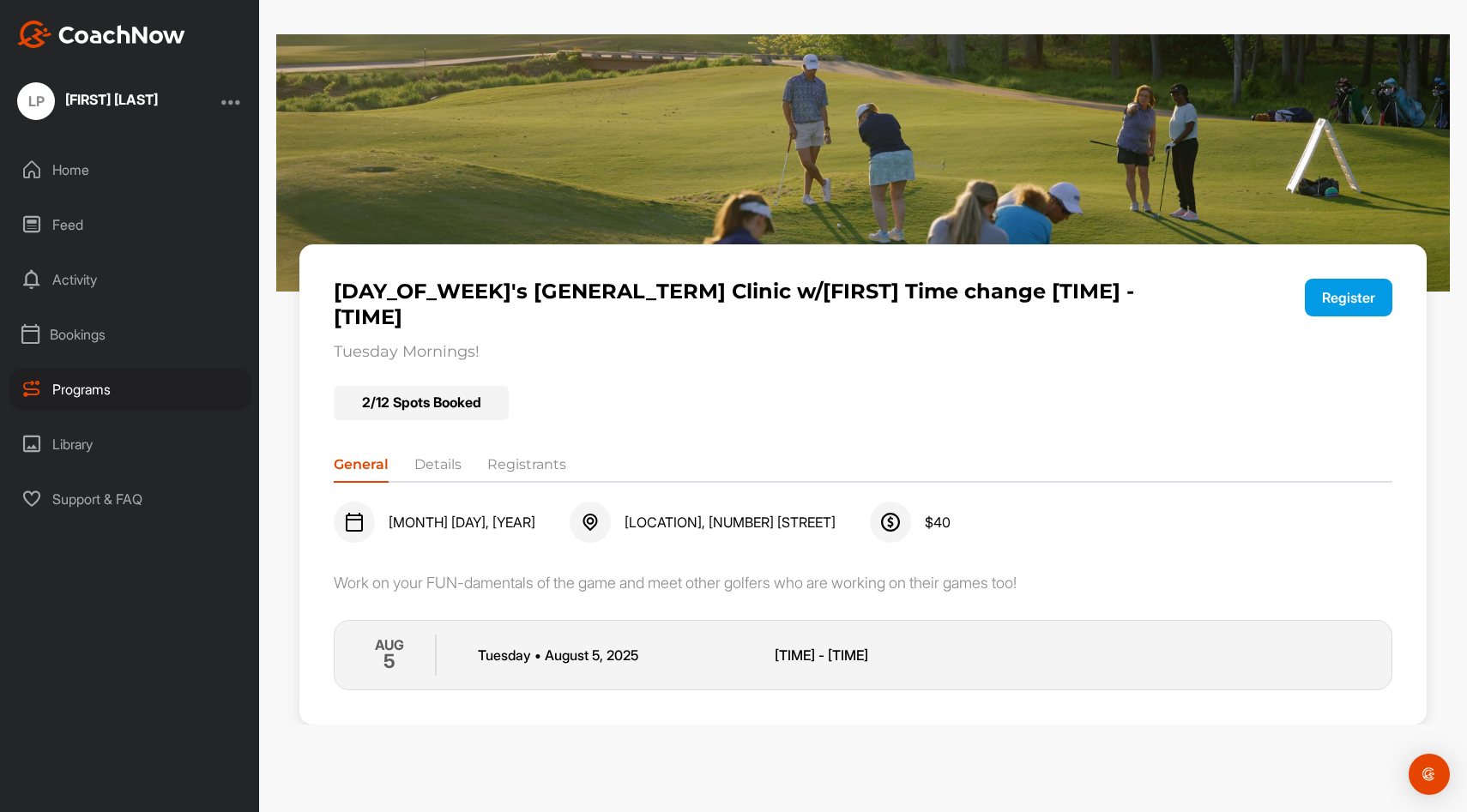 click on "Bookings" at bounding box center (130, 334) 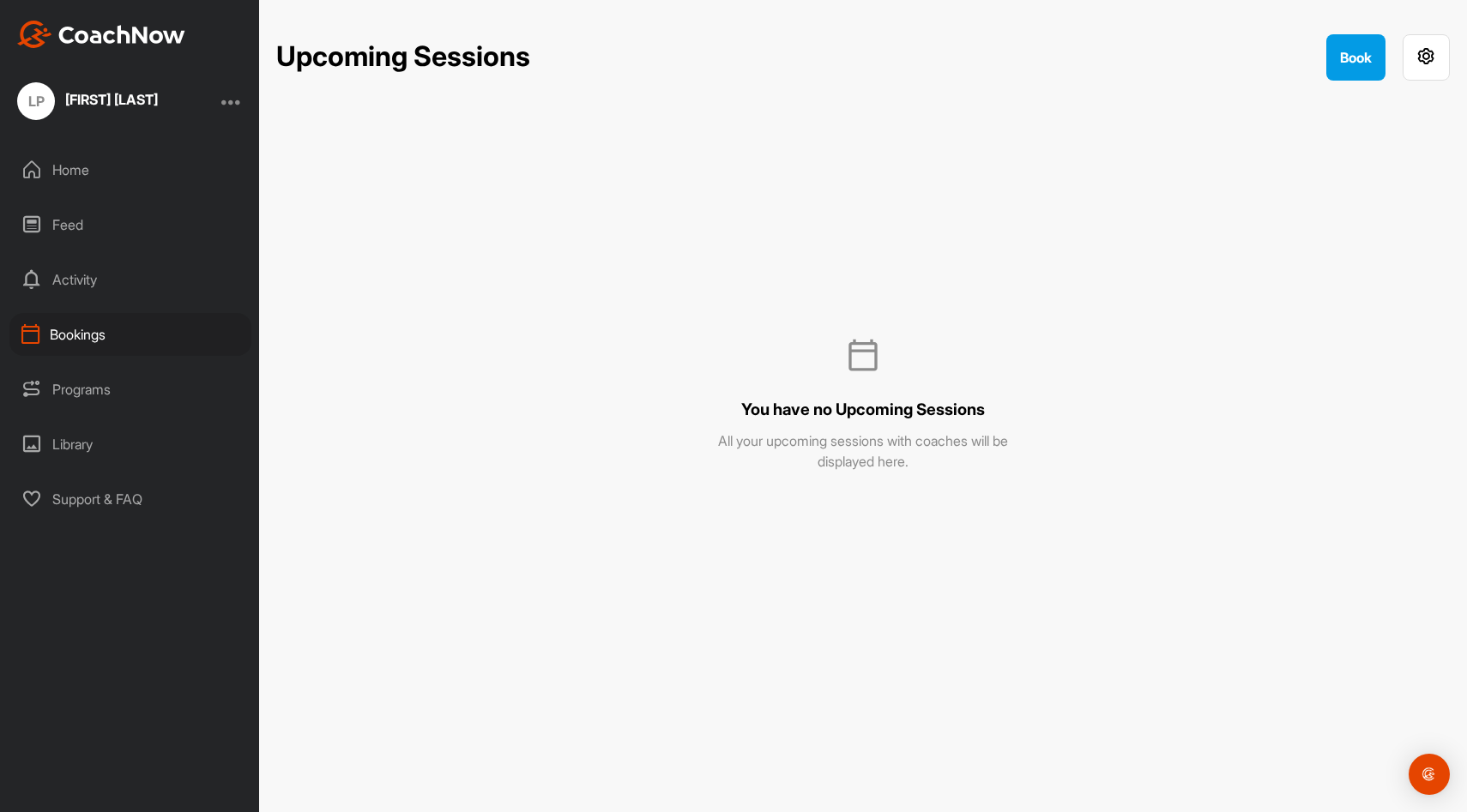 click on "Activity" at bounding box center (130, 280) 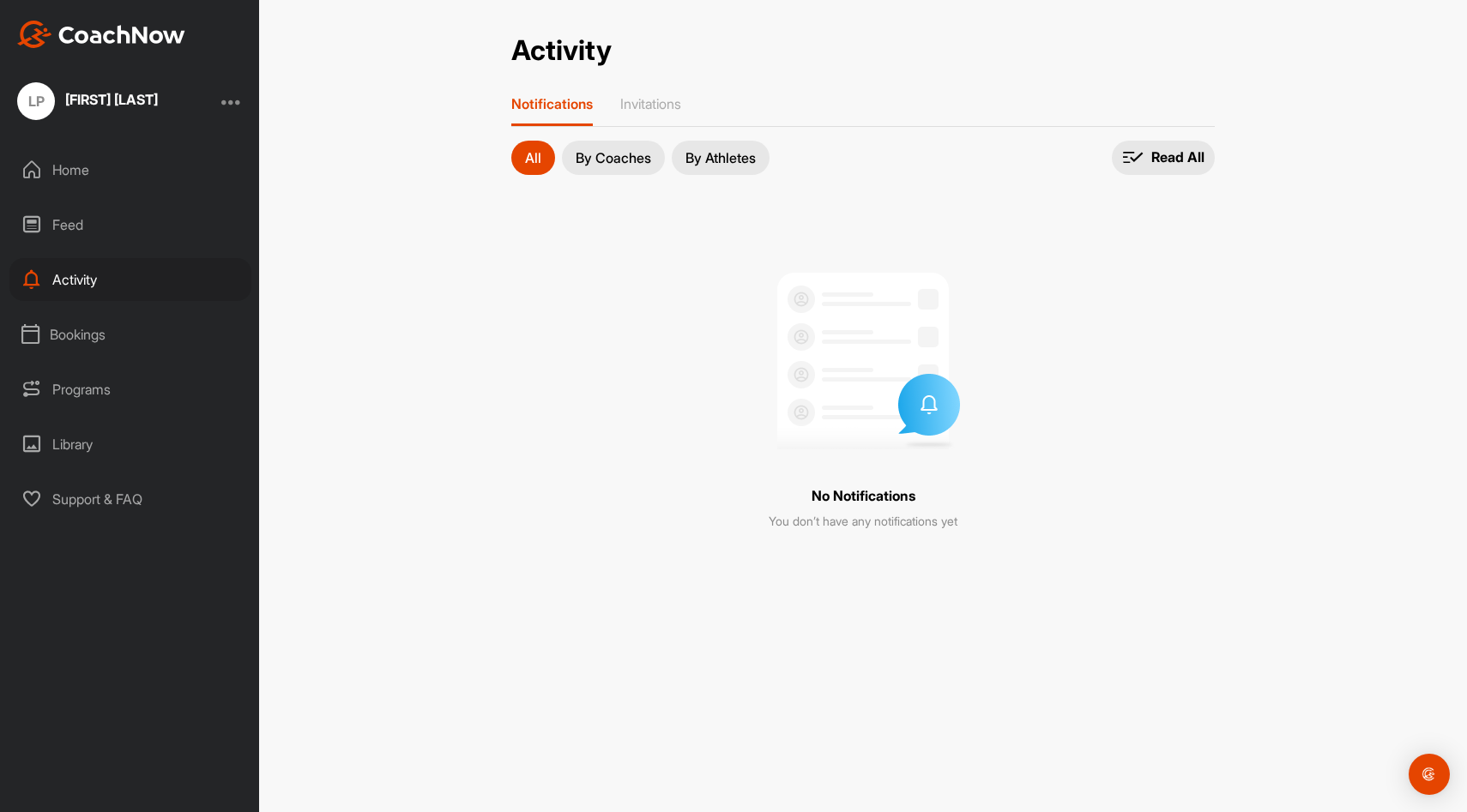 click on "Feed" at bounding box center (130, 225) 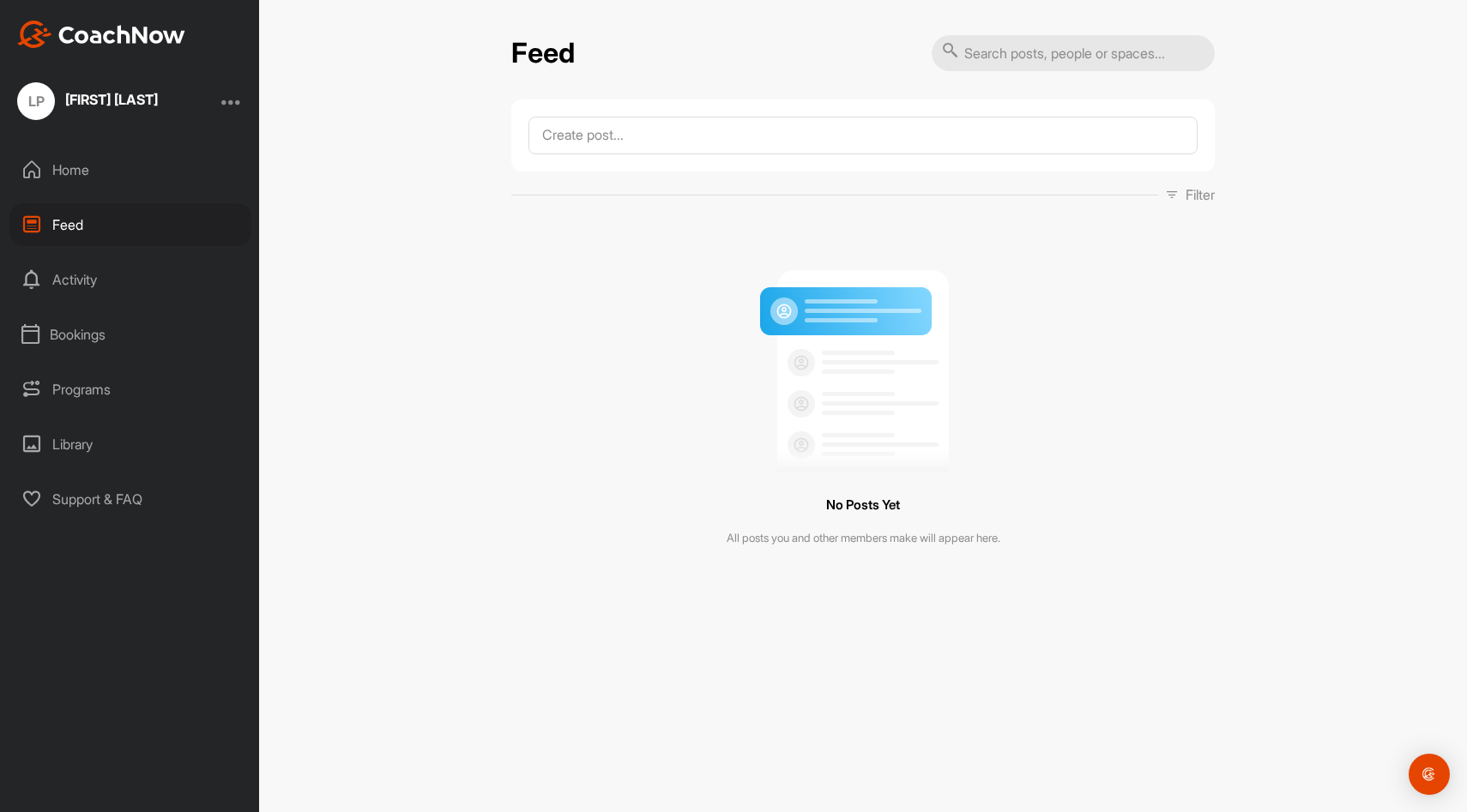 click on "Programs" at bounding box center (130, 389) 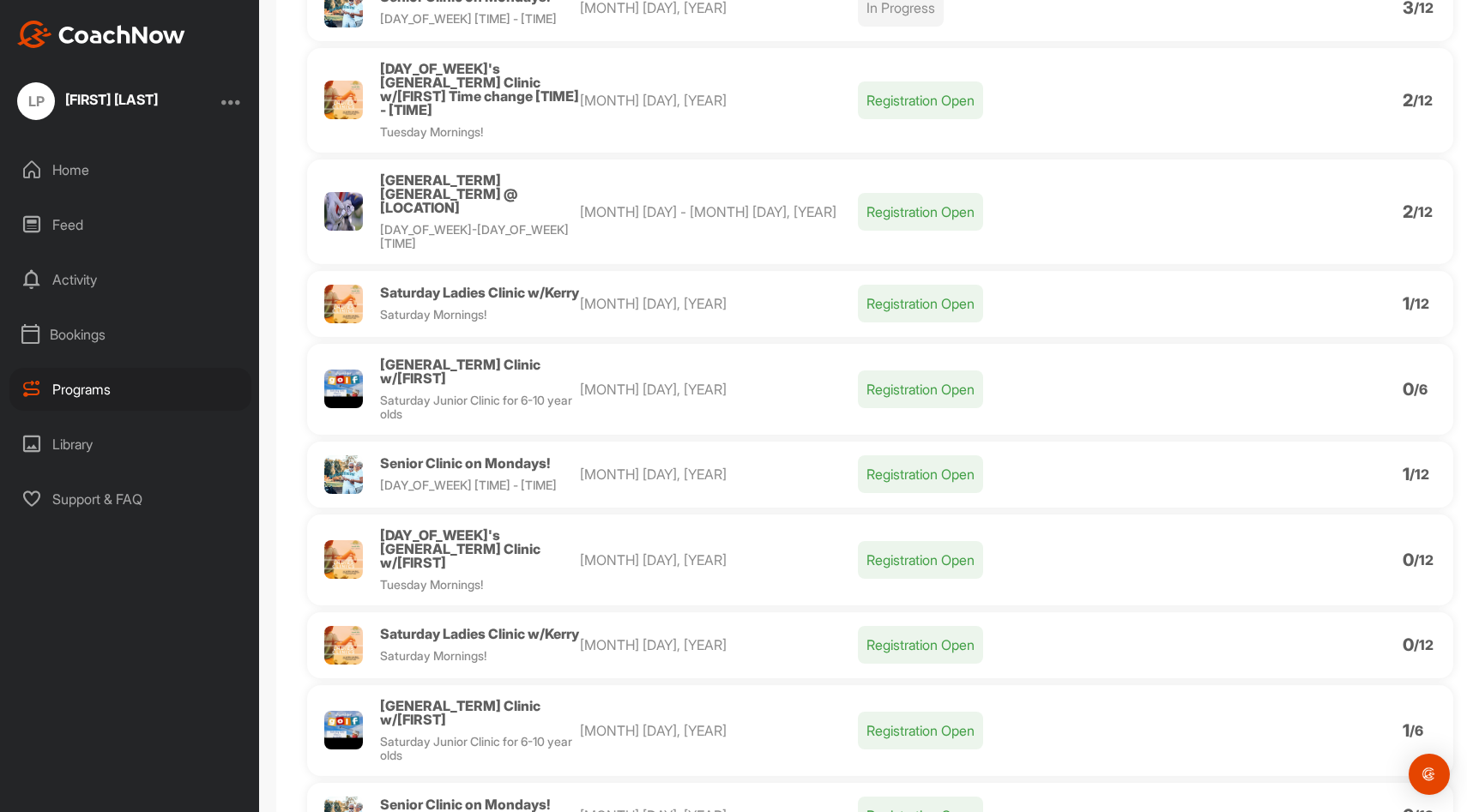 scroll, scrollTop: 226, scrollLeft: 0, axis: vertical 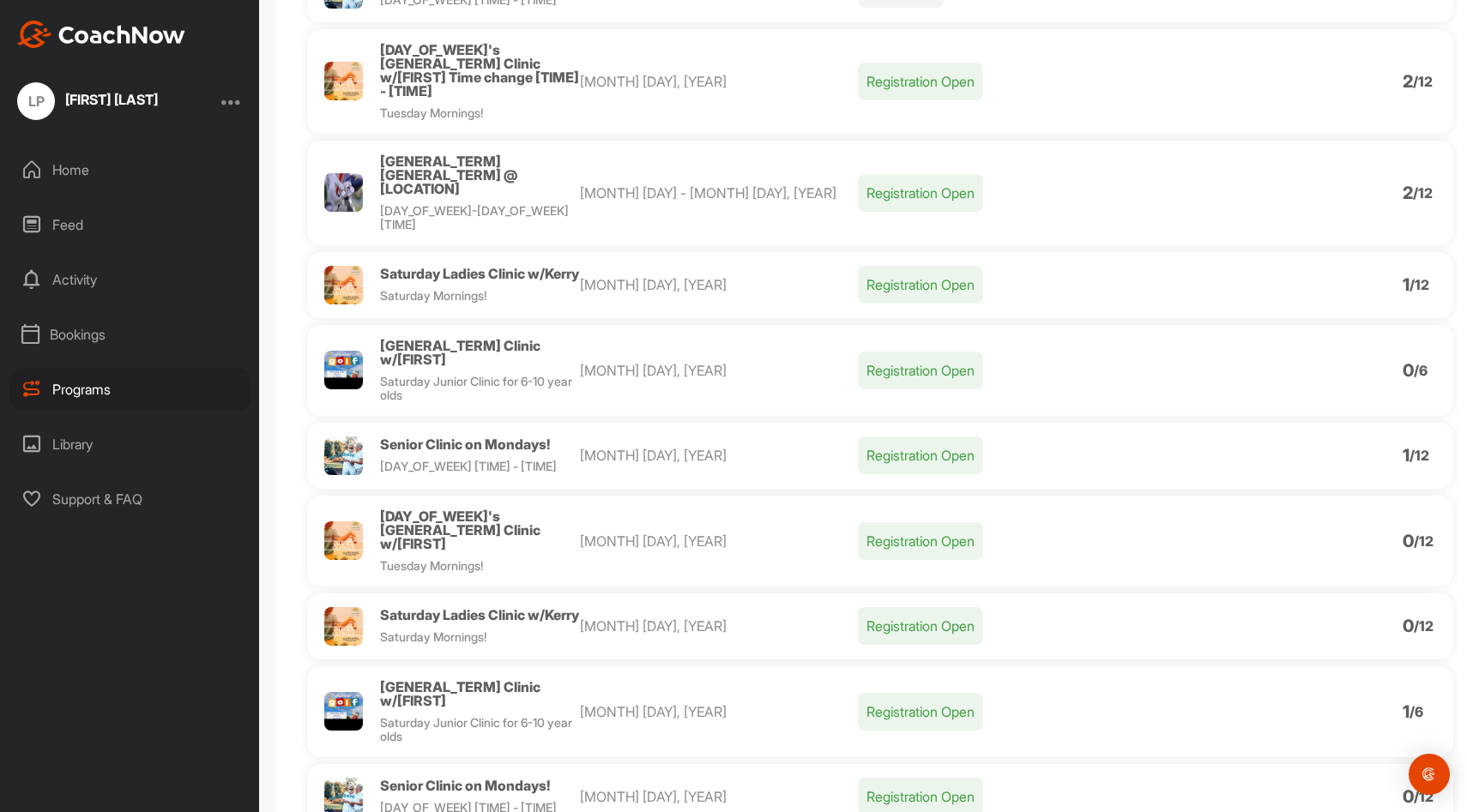 click on "[DAY_OF_WEEK]'s [GENERAL_TERM] Clinic w/[FIRST]" at bounding box center (480, 530) 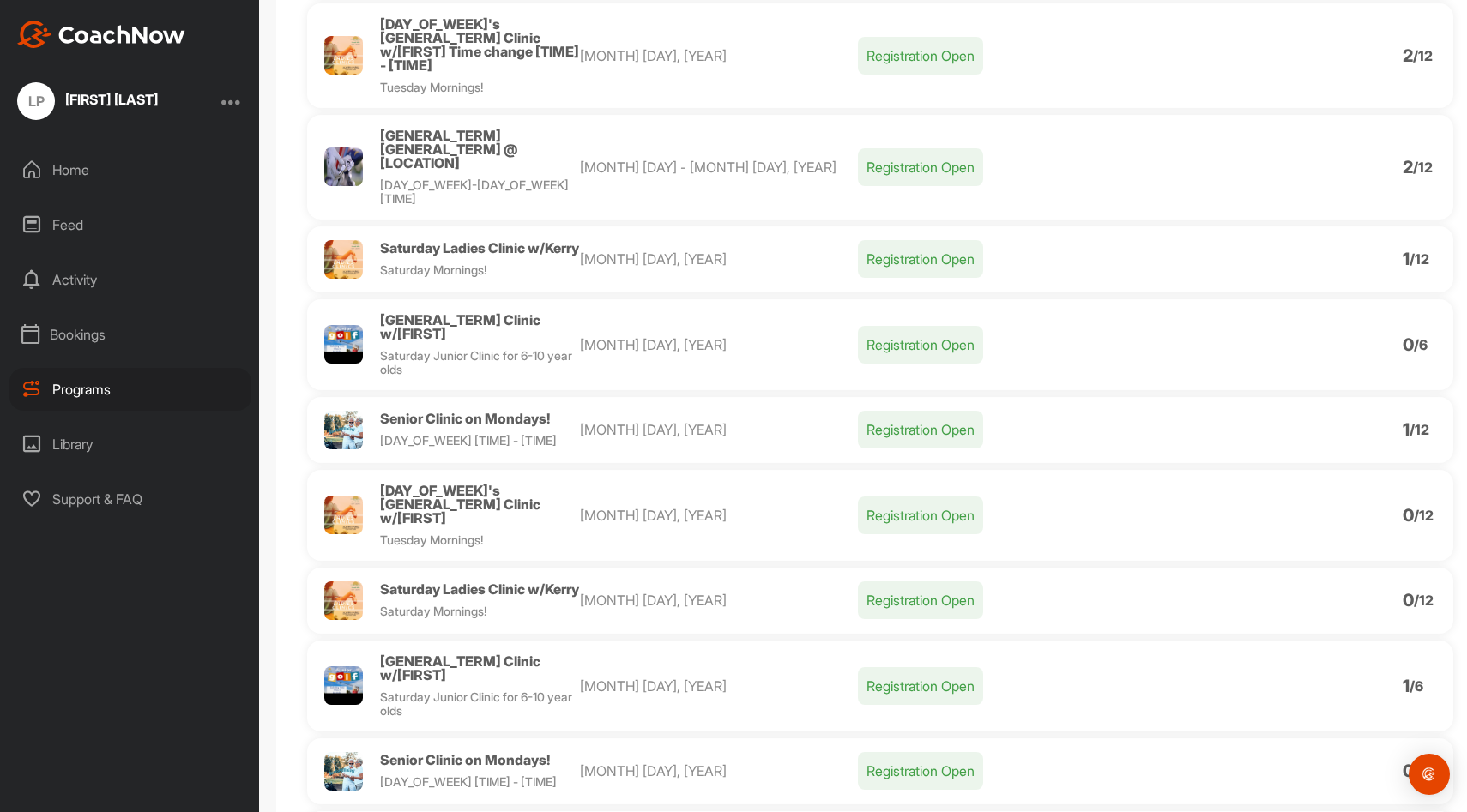 scroll, scrollTop: 432, scrollLeft: 0, axis: vertical 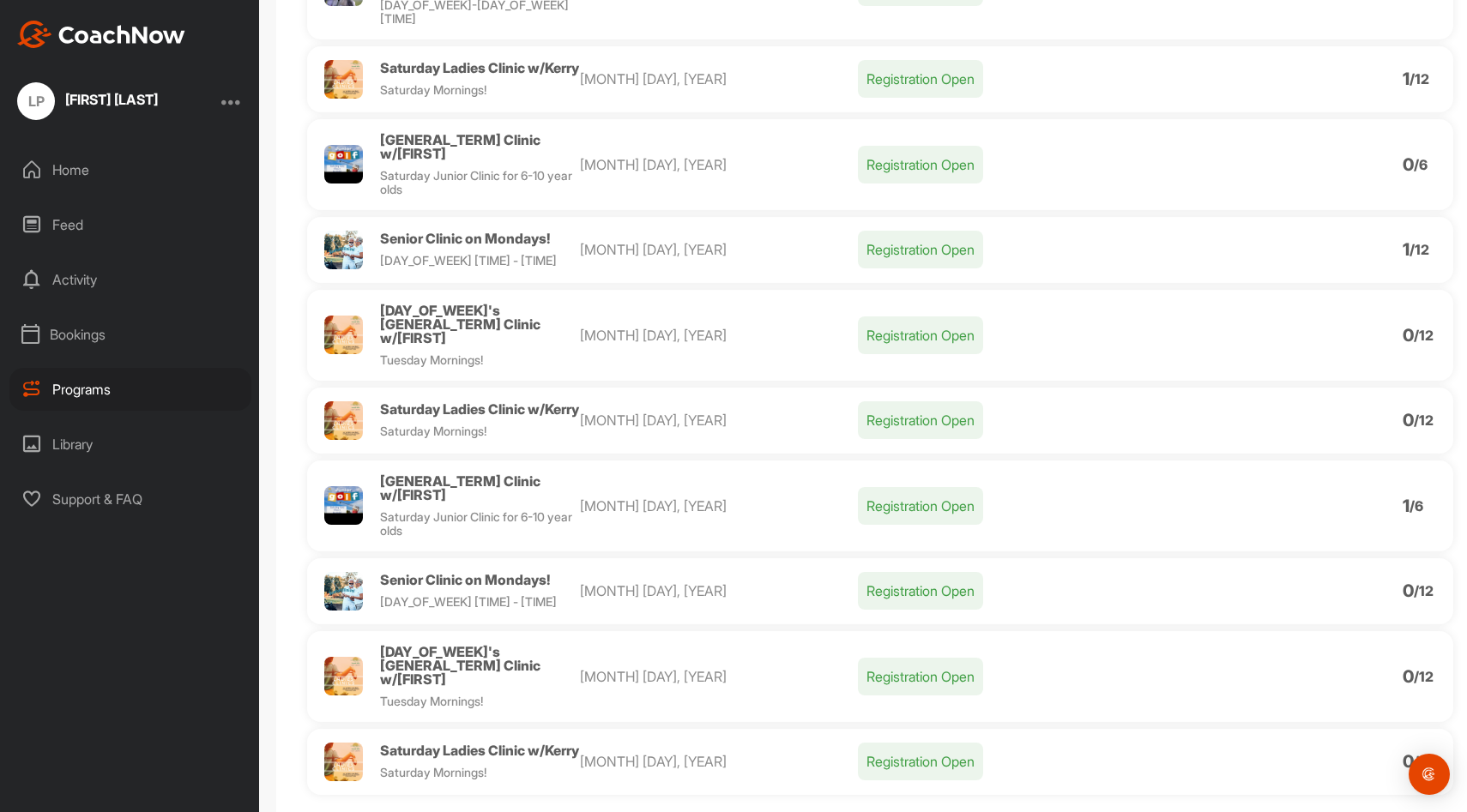 click on "[DAY_OF_WEEK]'s [GENERAL_TERM] Clinic w/[FIRST]" at bounding box center (460, 665) 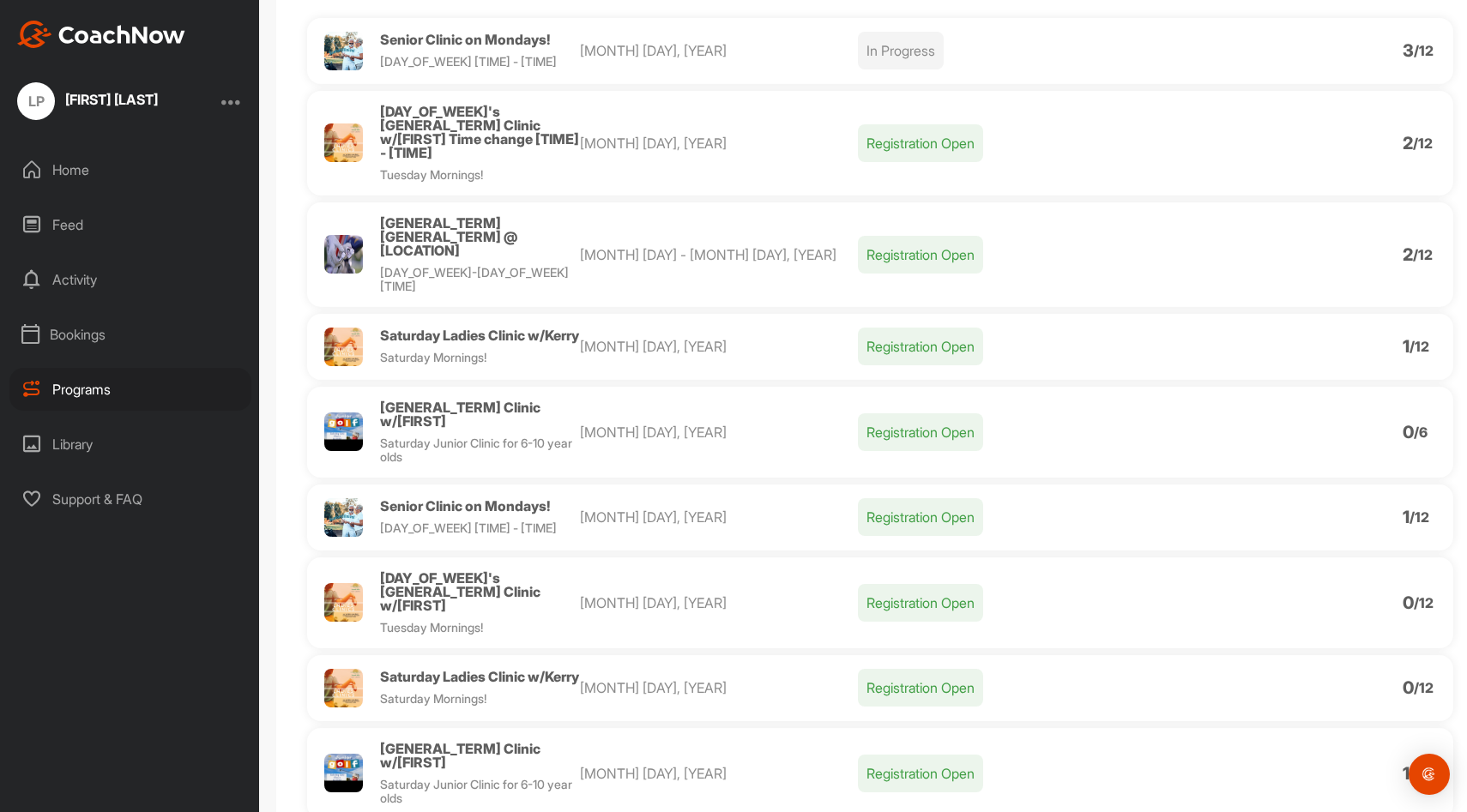 scroll, scrollTop: 169, scrollLeft: 0, axis: vertical 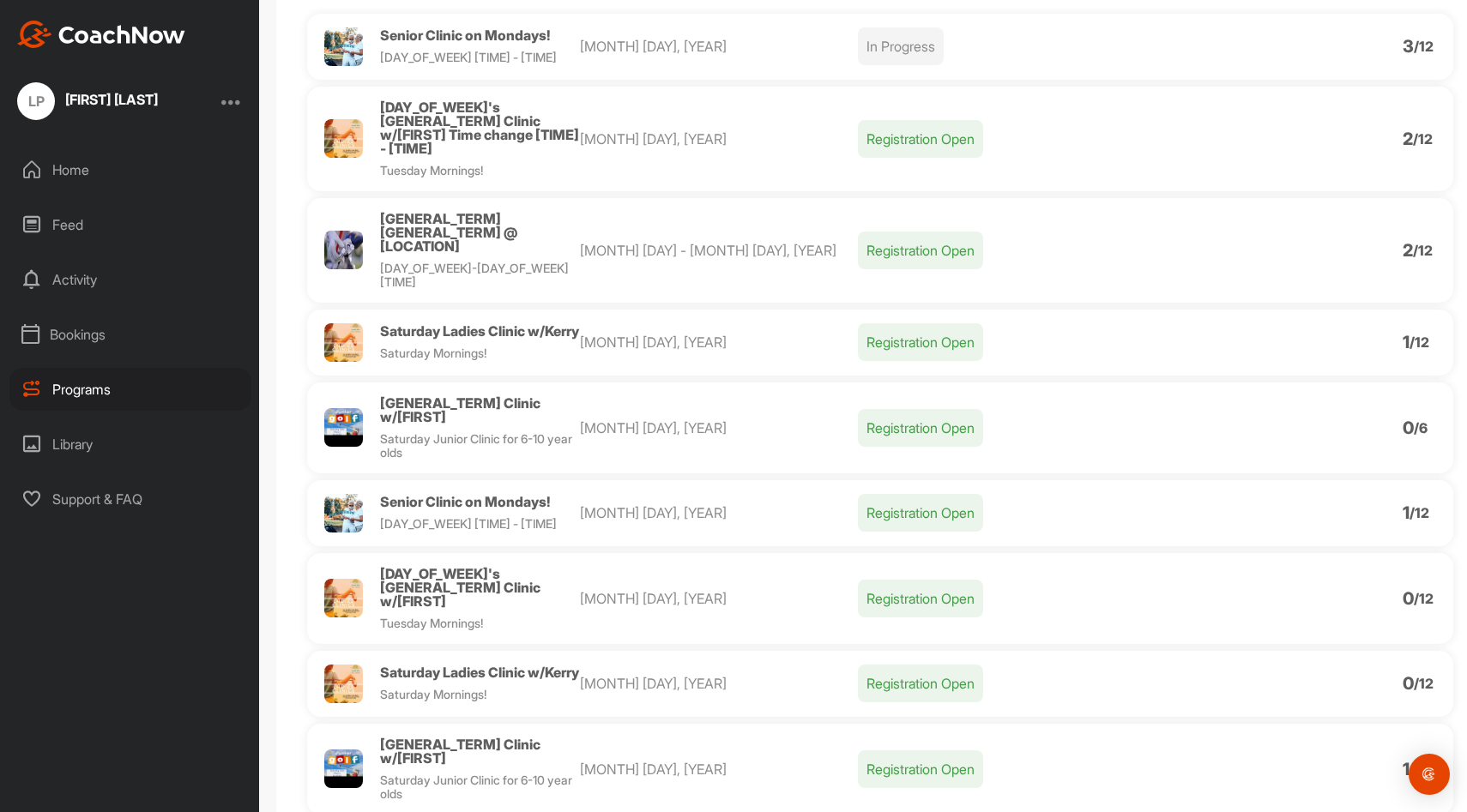 click on "[DAY_OF_WEEK]'s [GENERAL_TERM] Clinic w/[FIRST]" at bounding box center (480, 587) 